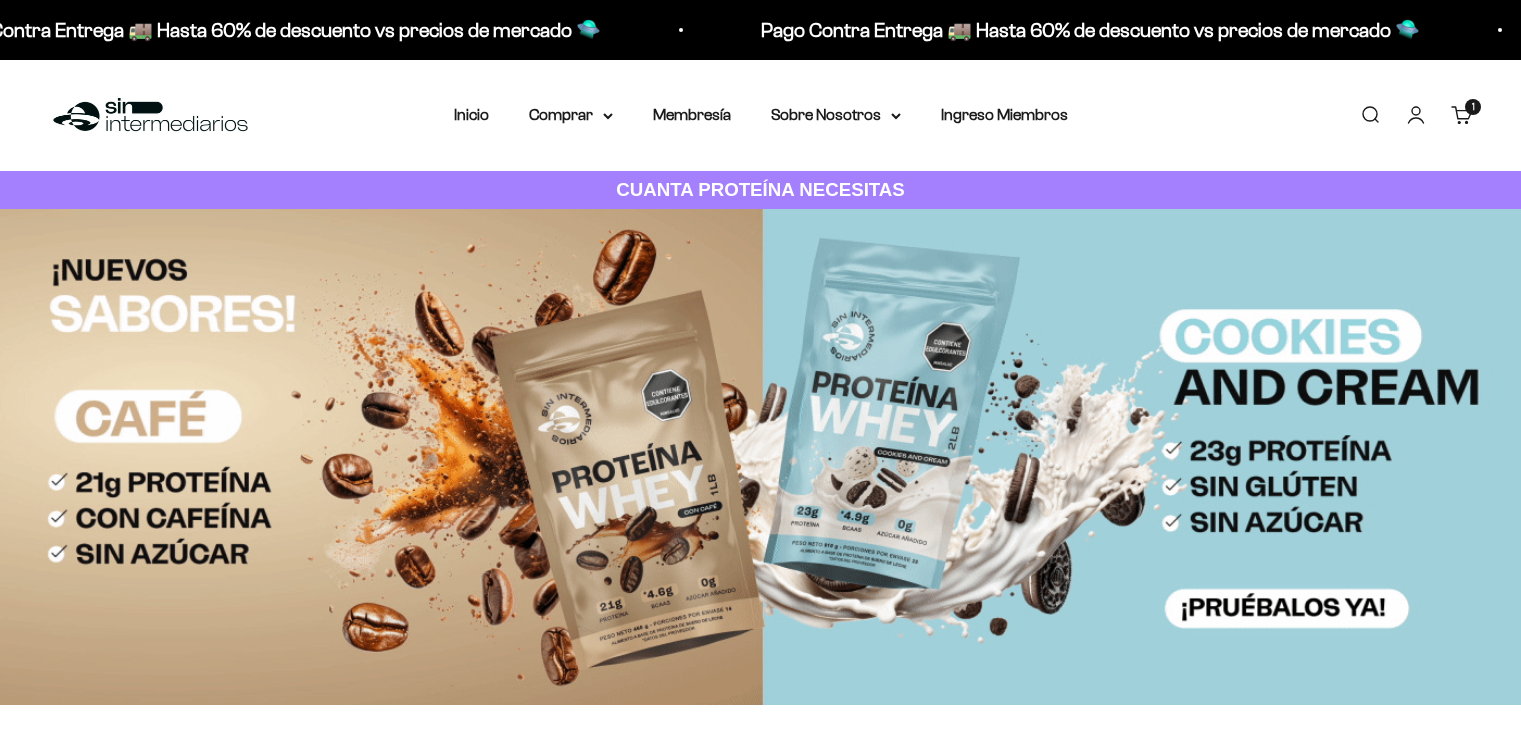 scroll, scrollTop: 0, scrollLeft: 0, axis: both 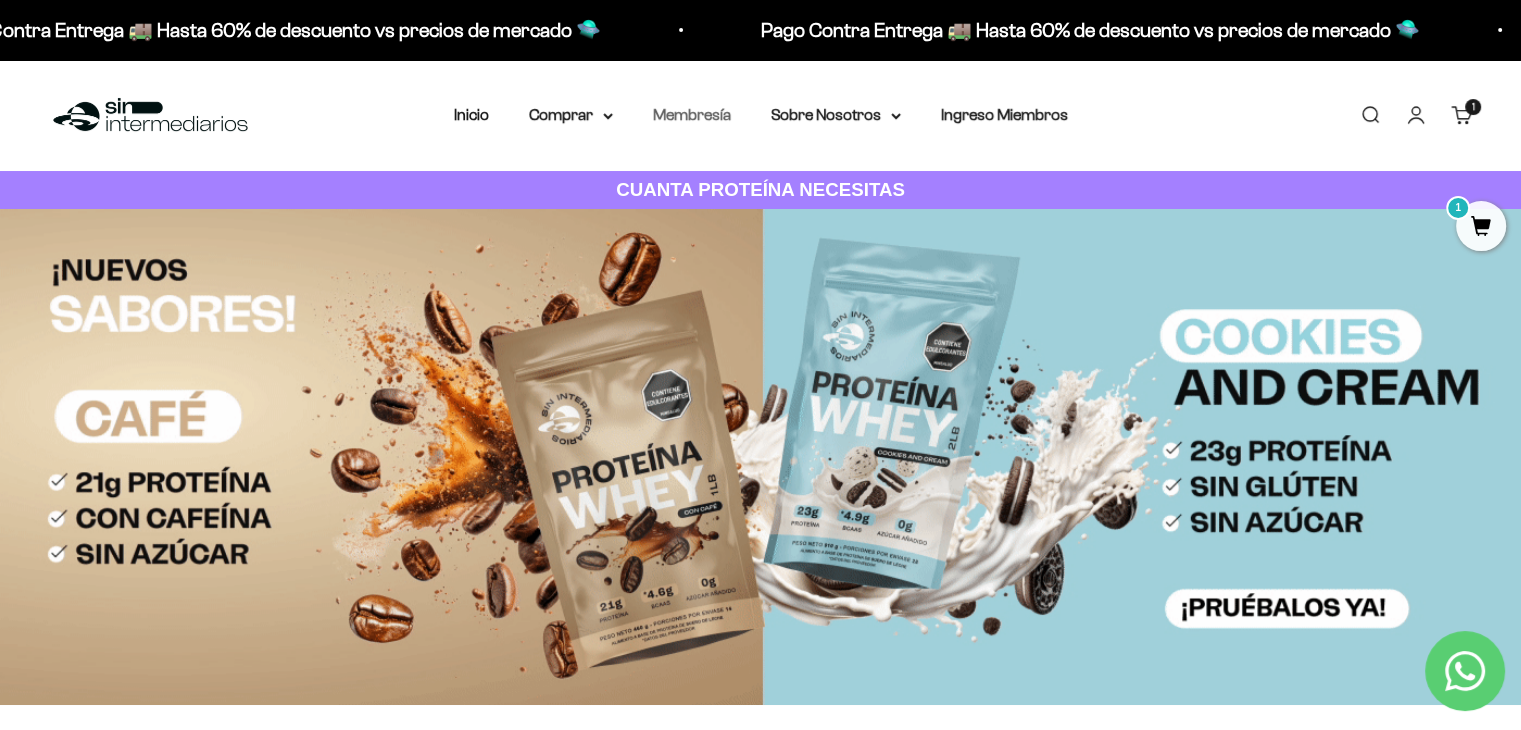 click on "Membresía" at bounding box center [692, 114] 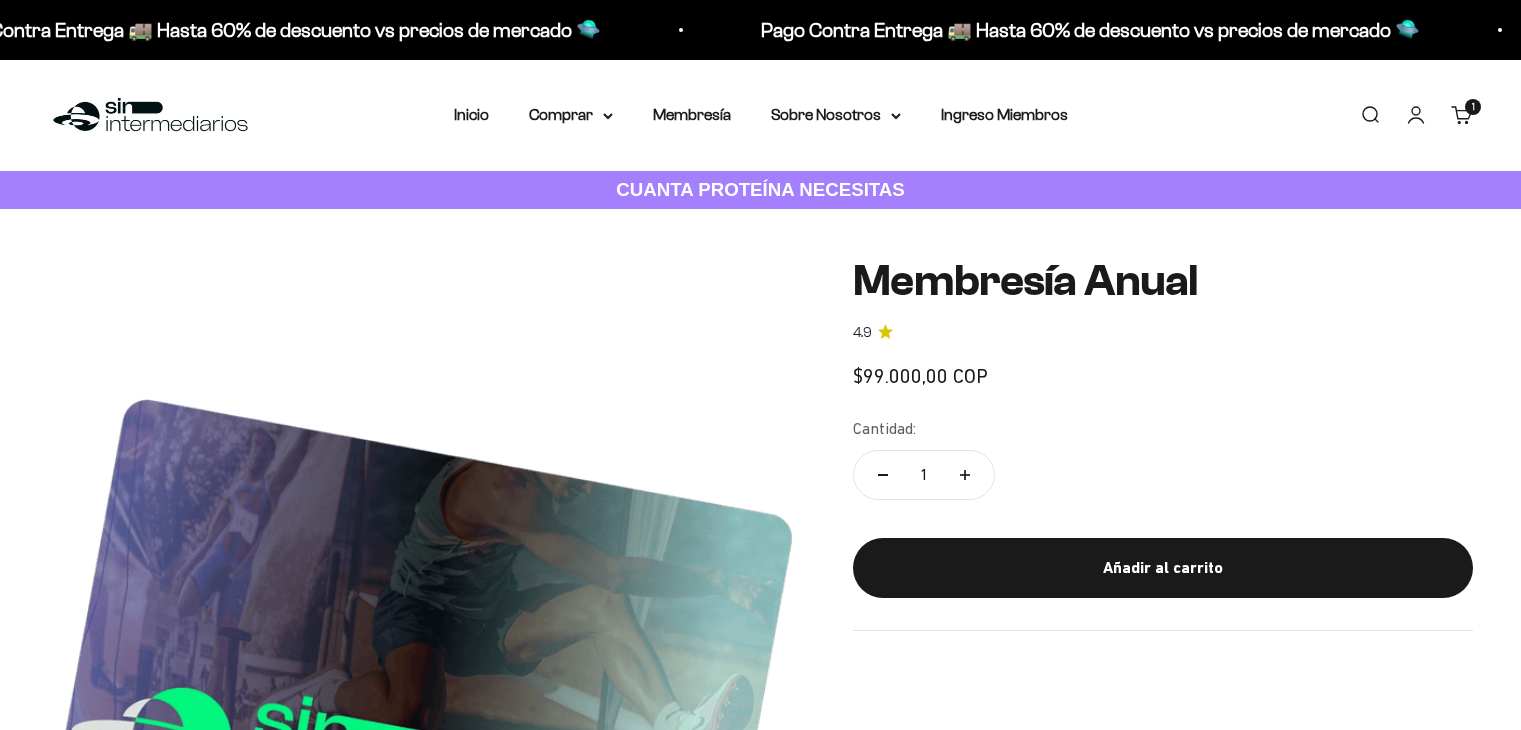 scroll, scrollTop: 0, scrollLeft: 0, axis: both 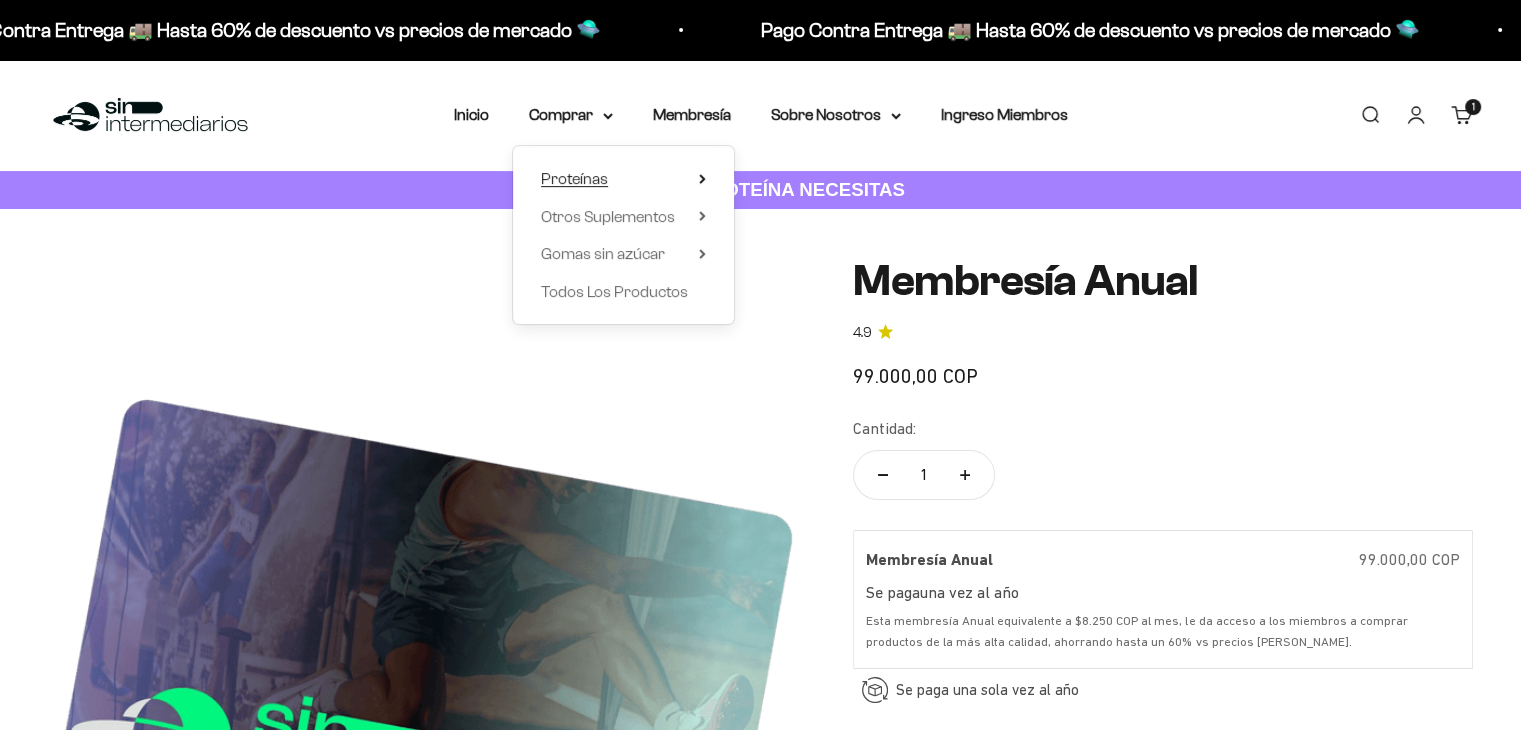 click on "Proteínas" at bounding box center (623, 179) 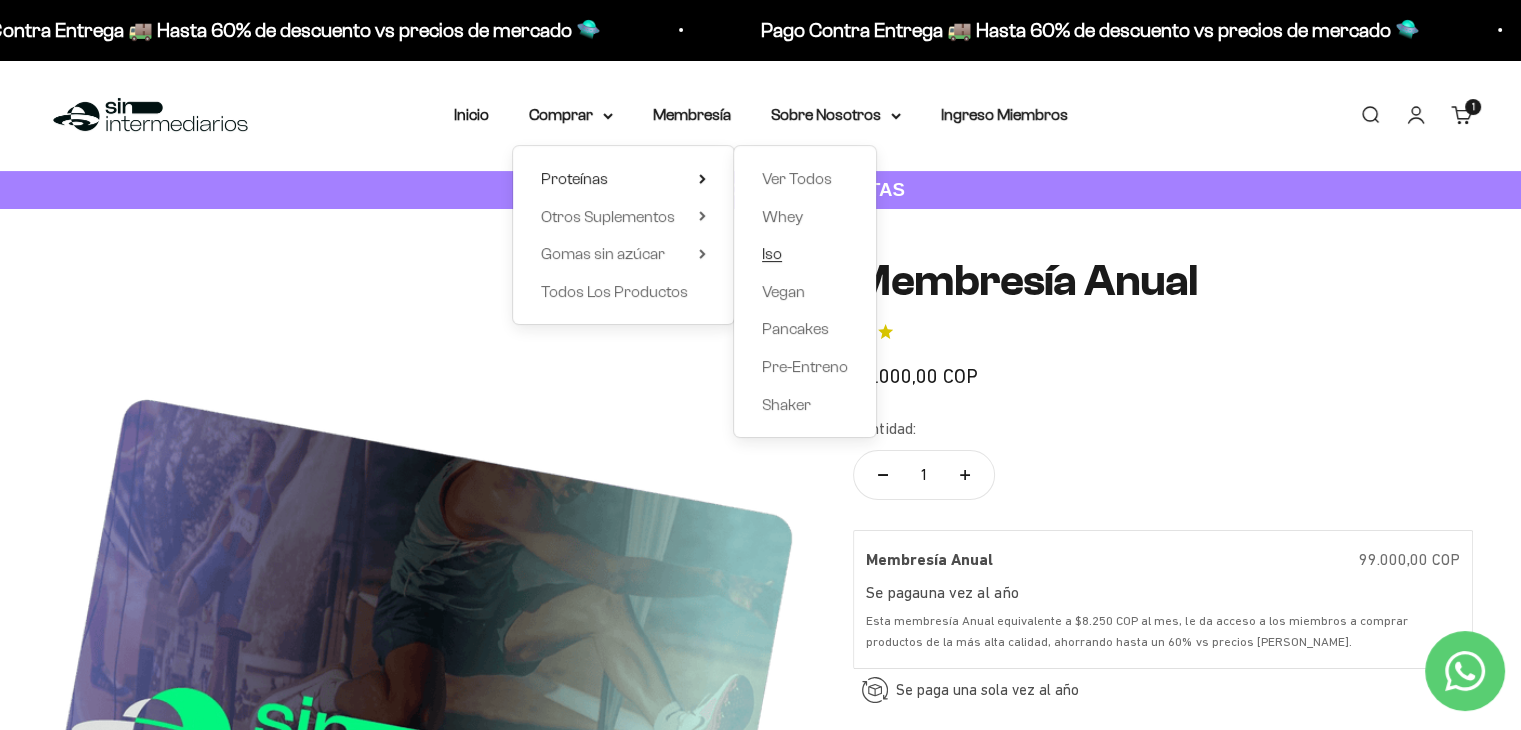 click on "Iso" at bounding box center [772, 253] 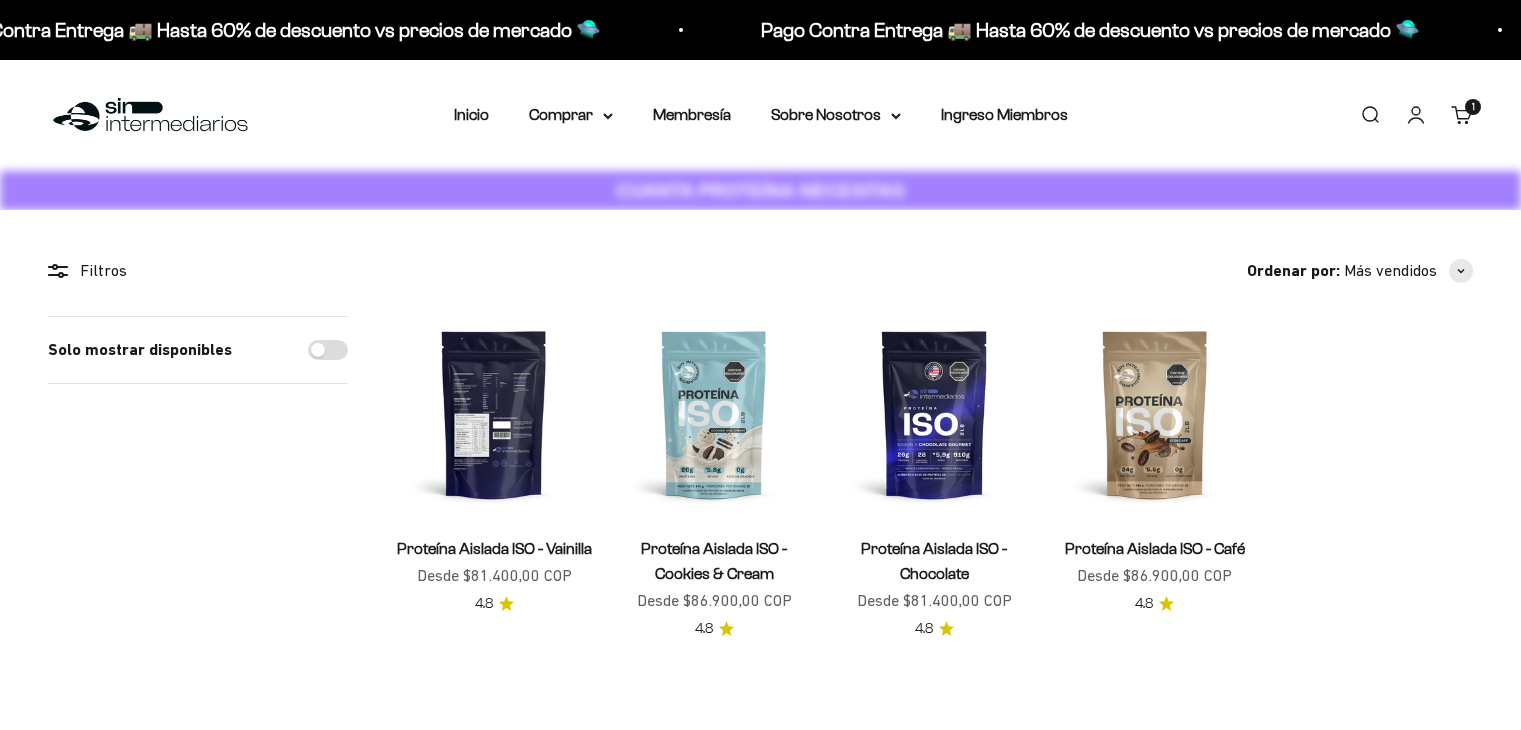scroll, scrollTop: 0, scrollLeft: 0, axis: both 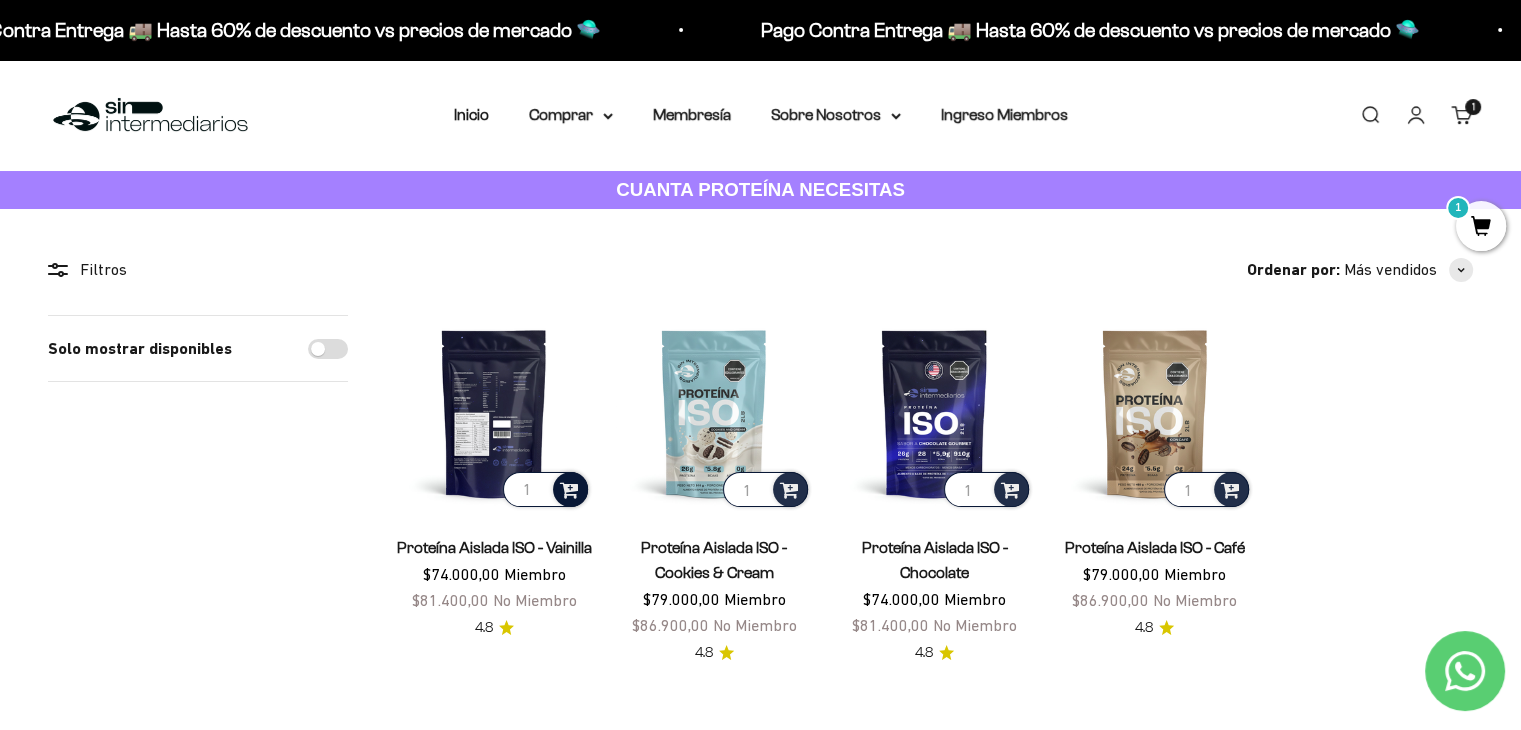 click at bounding box center [569, 488] 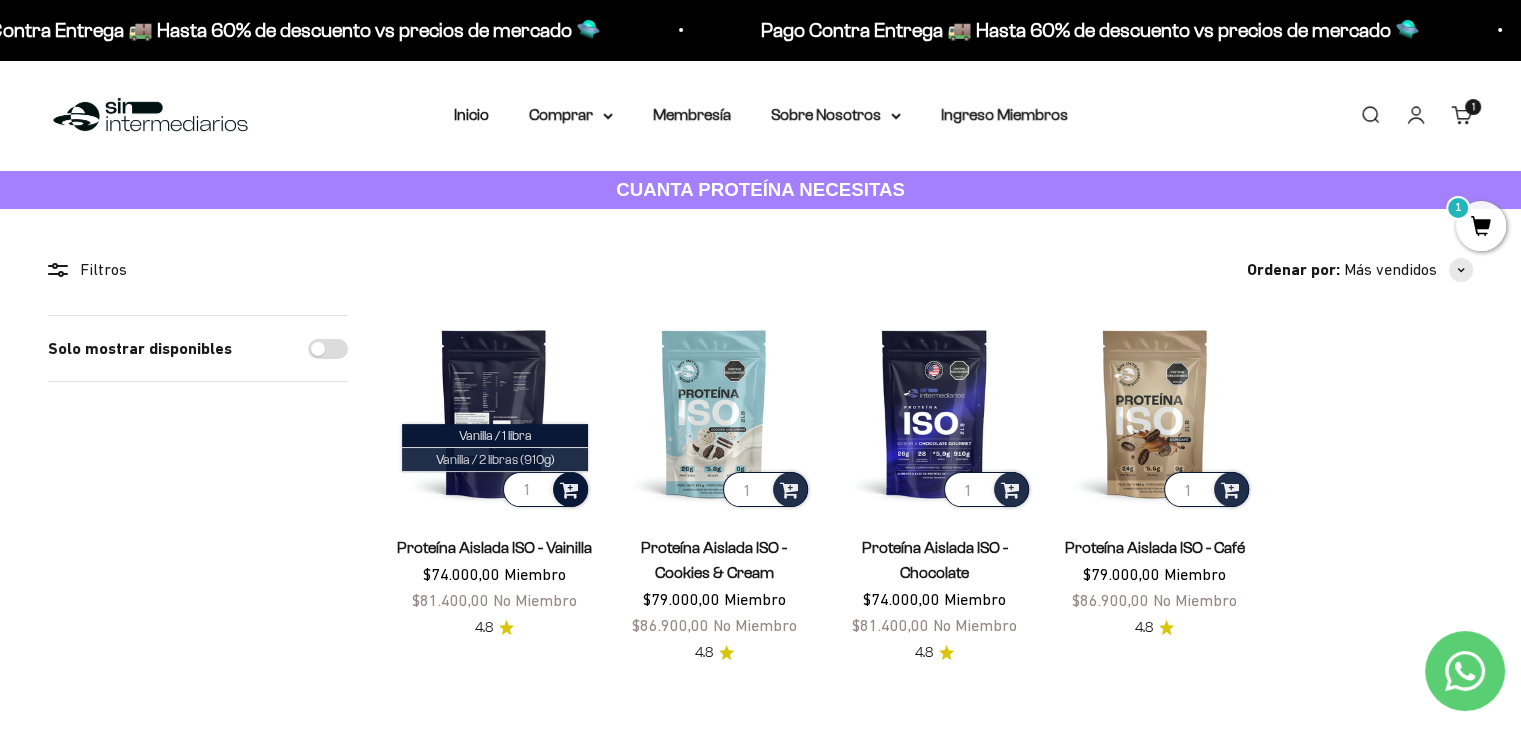 click on "Vanilla / 2 libras (910g)" at bounding box center [495, 459] 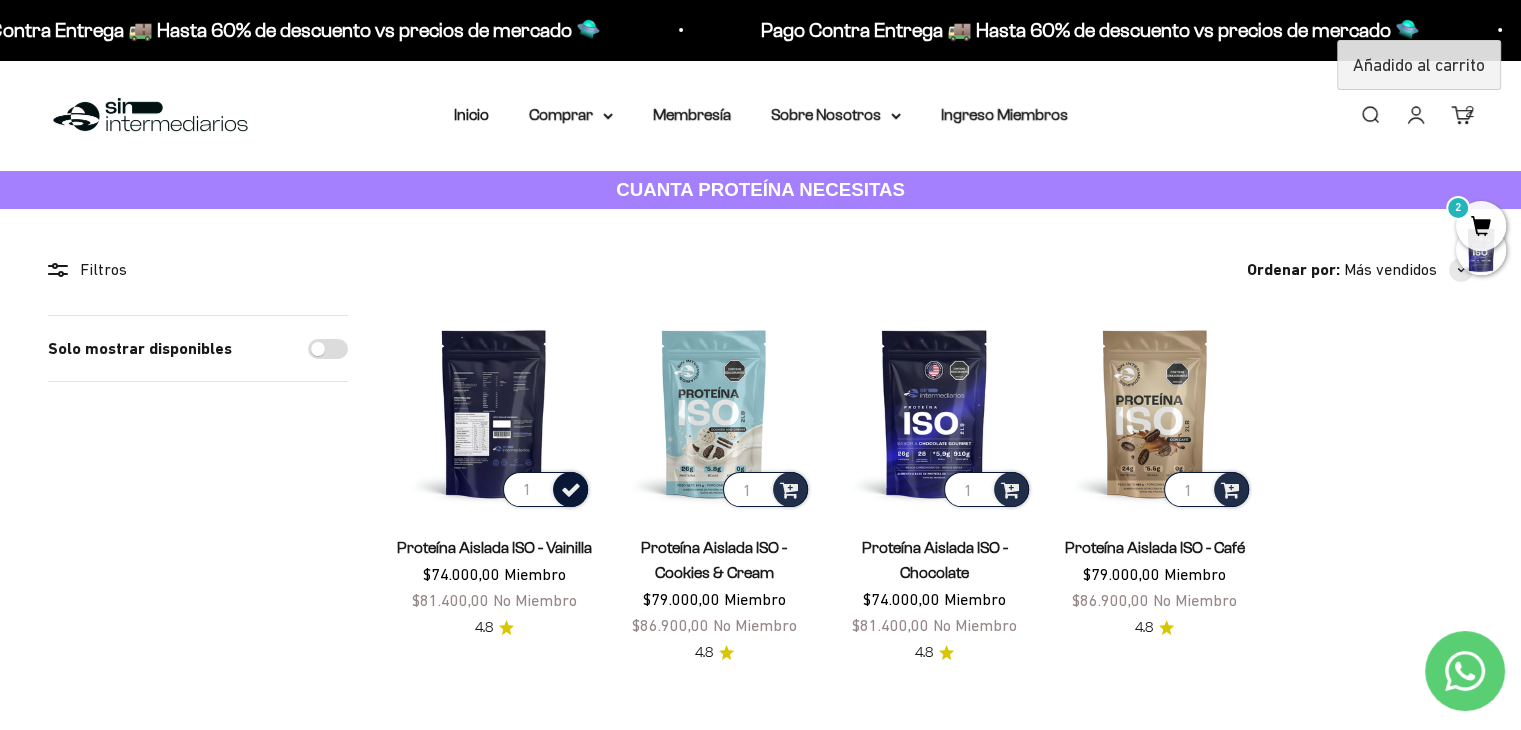 click on "2" at bounding box center [1481, 226] 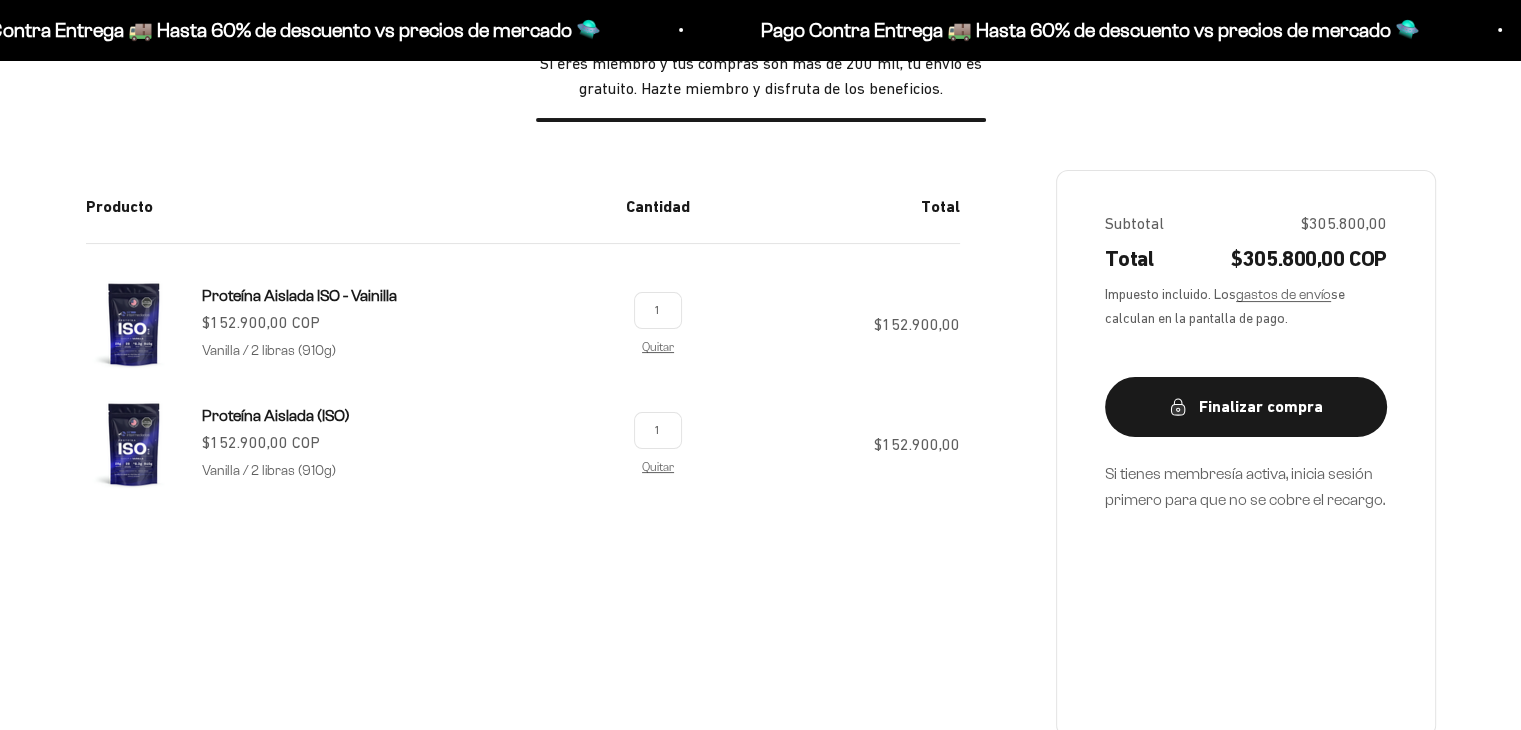 scroll, scrollTop: 300, scrollLeft: 0, axis: vertical 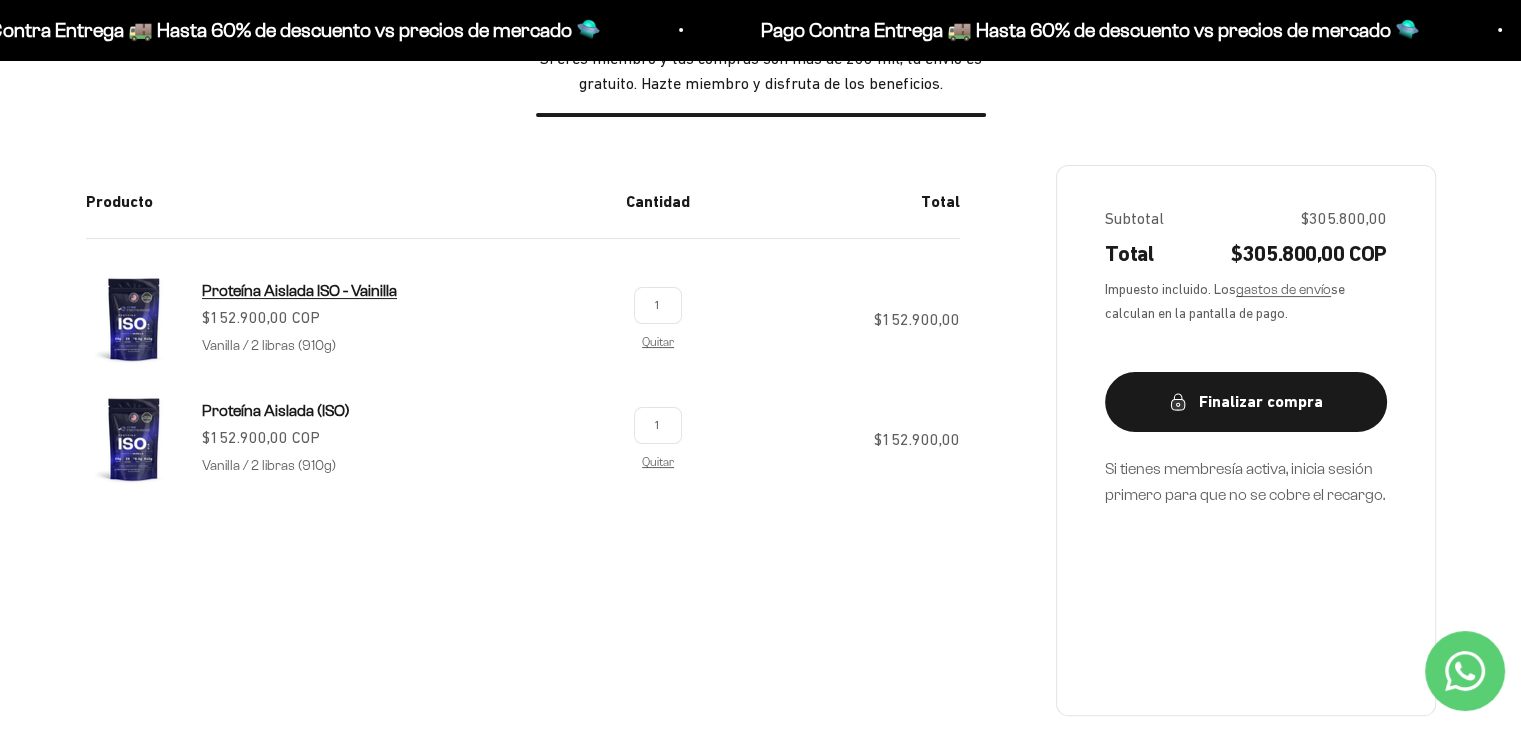 click on "Proteína Aislada ISO - Vainilla" at bounding box center [299, 290] 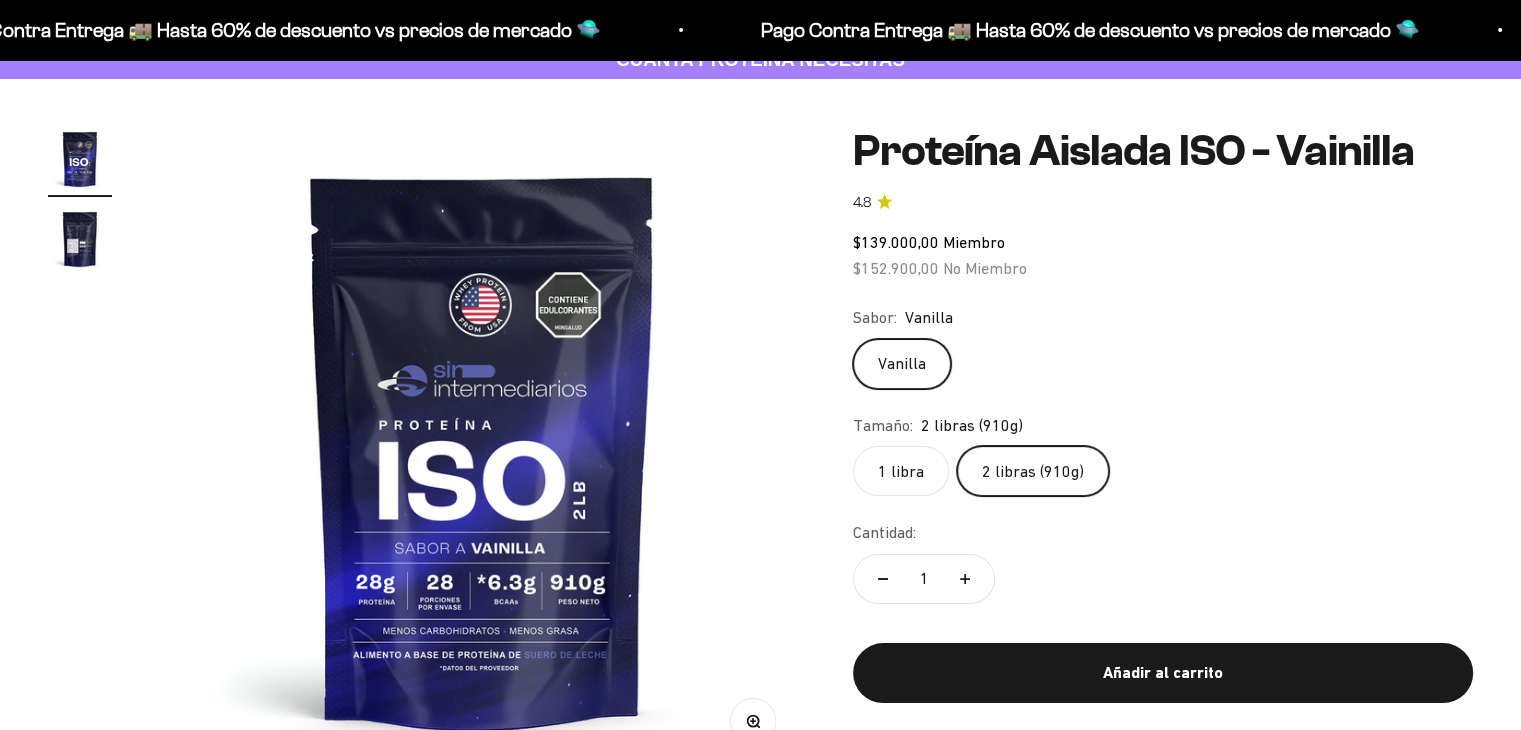 scroll, scrollTop: 200, scrollLeft: 0, axis: vertical 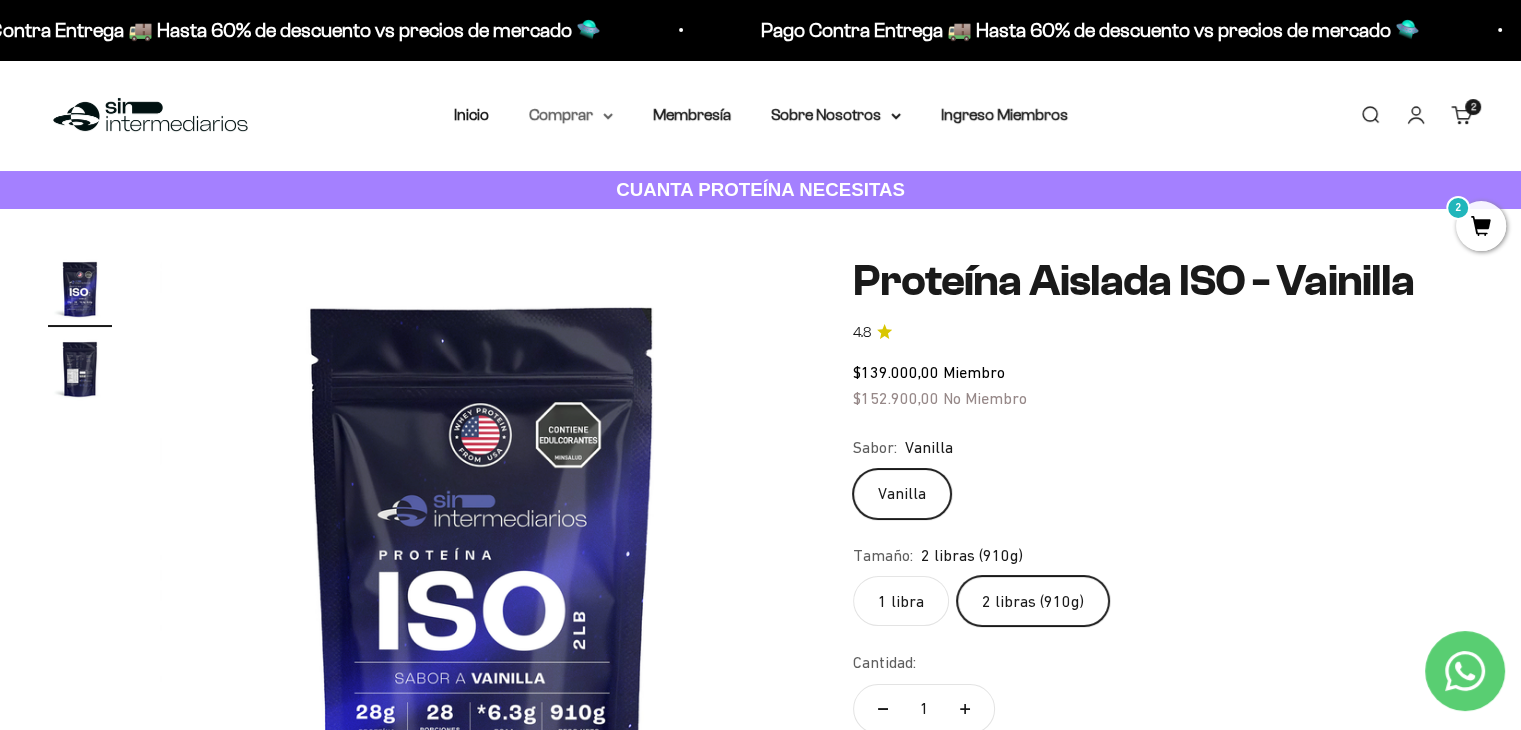 click on "Comprar" at bounding box center (571, 115) 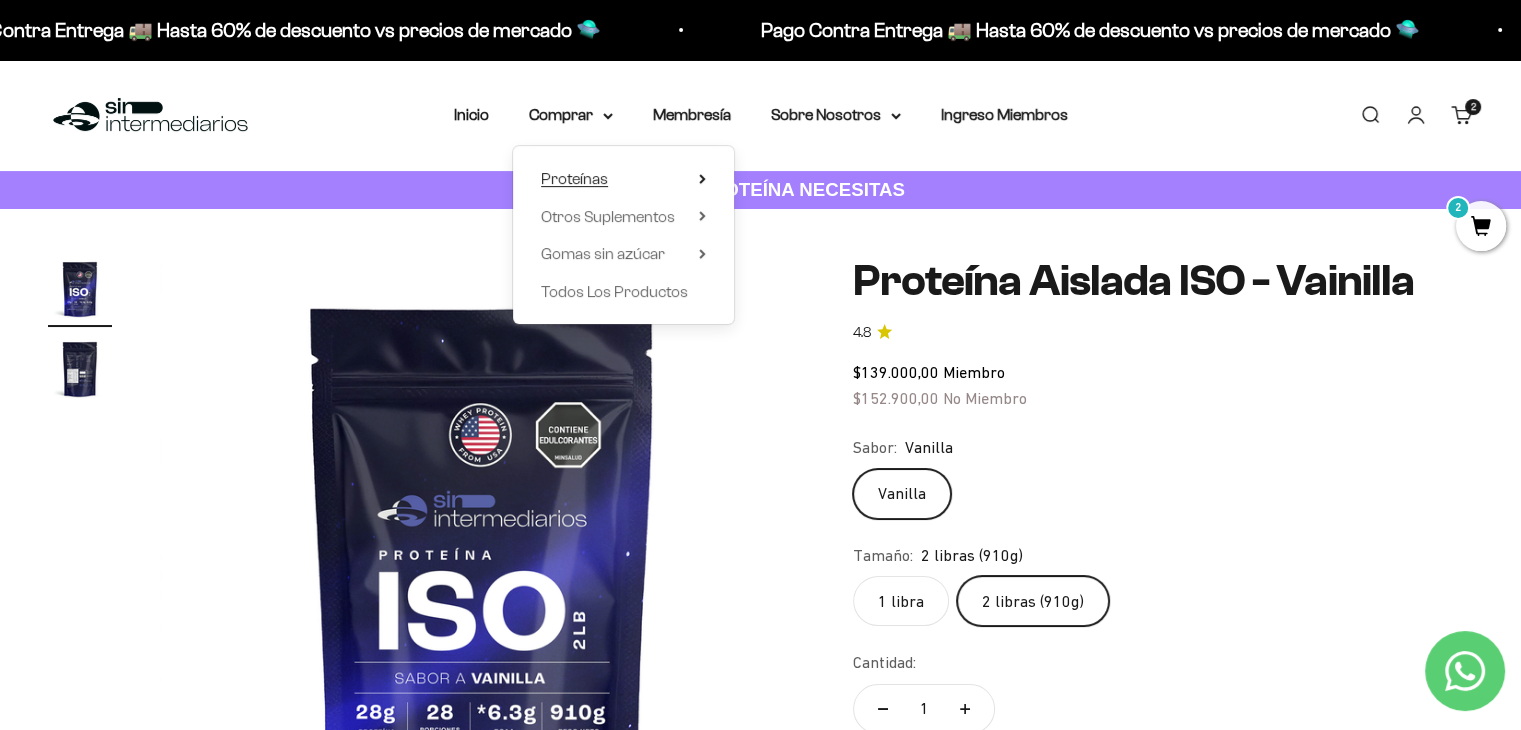 click on "Proteínas" at bounding box center (574, 178) 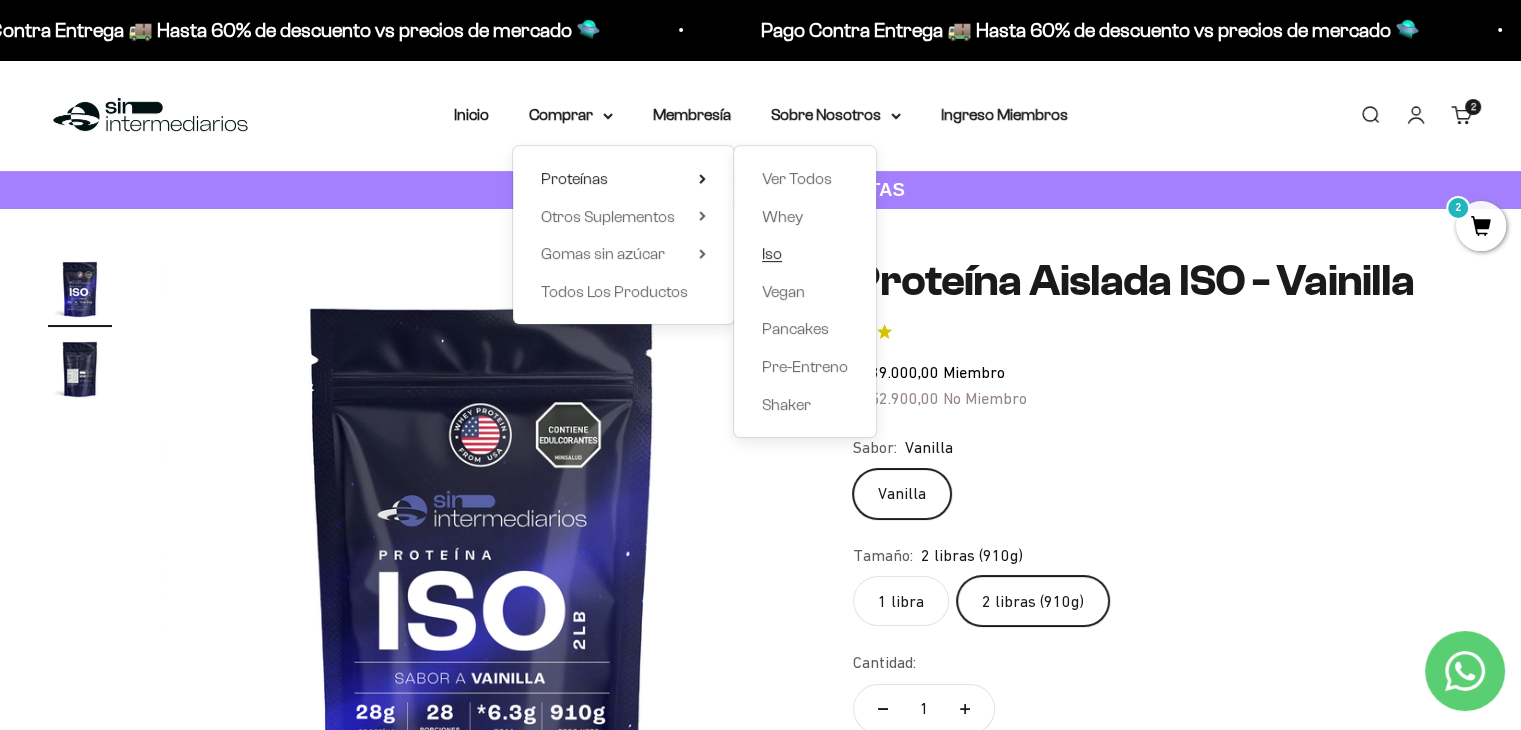 click on "Iso" at bounding box center (772, 253) 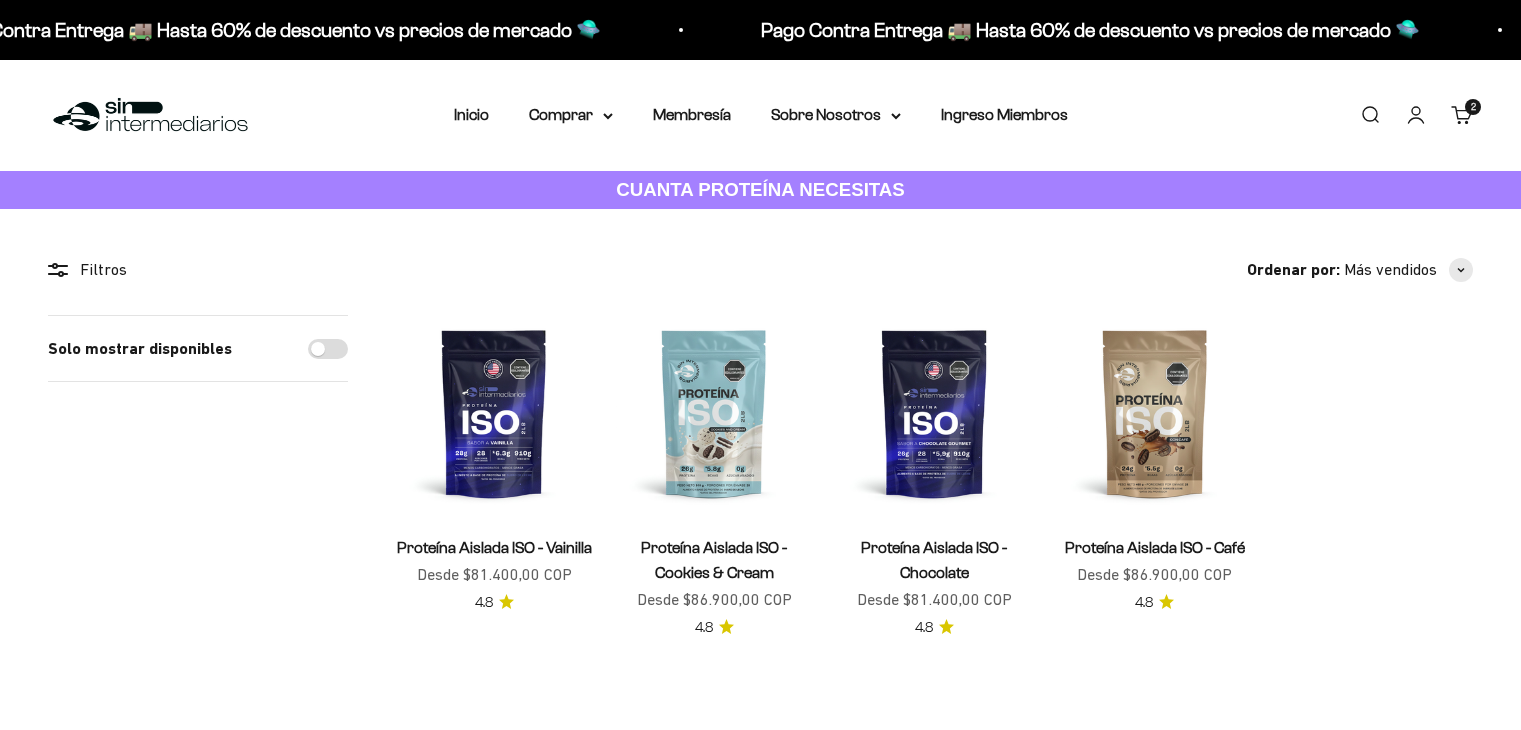 scroll, scrollTop: 0, scrollLeft: 0, axis: both 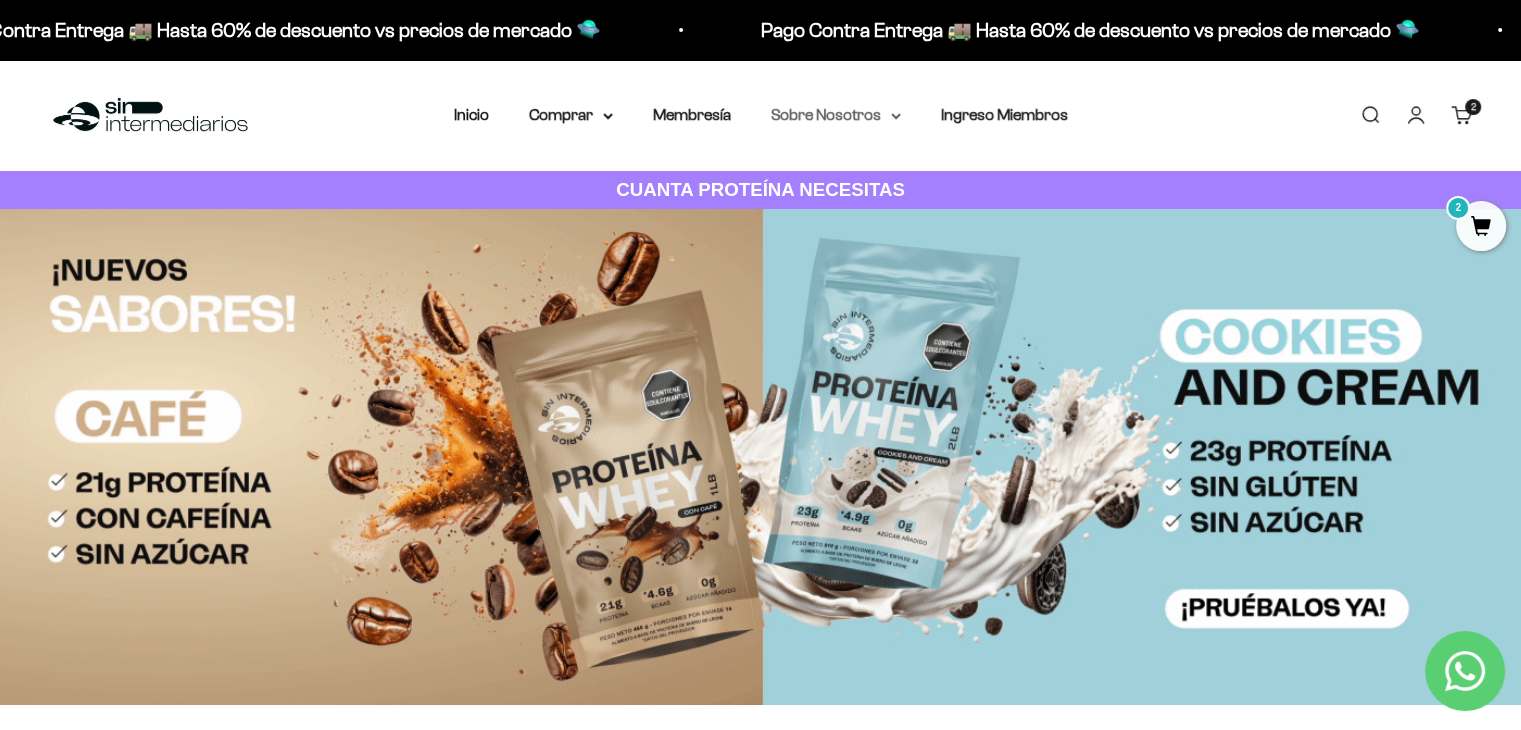 click on "Sobre Nosotros" at bounding box center [836, 115] 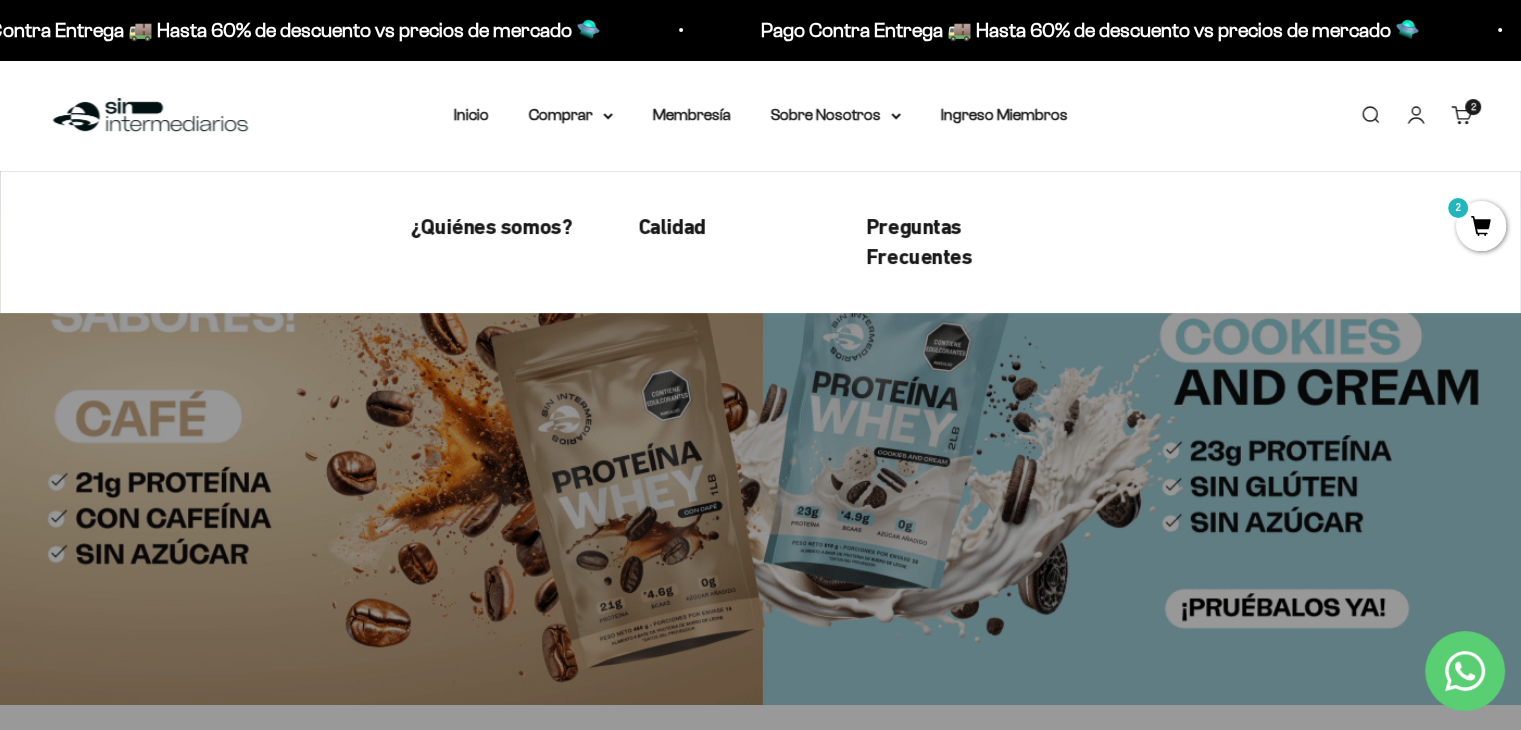 click on "Inicio
Comprar
Proteínas
Ver Todos
Whey
Iso
Vegan" at bounding box center [761, 115] 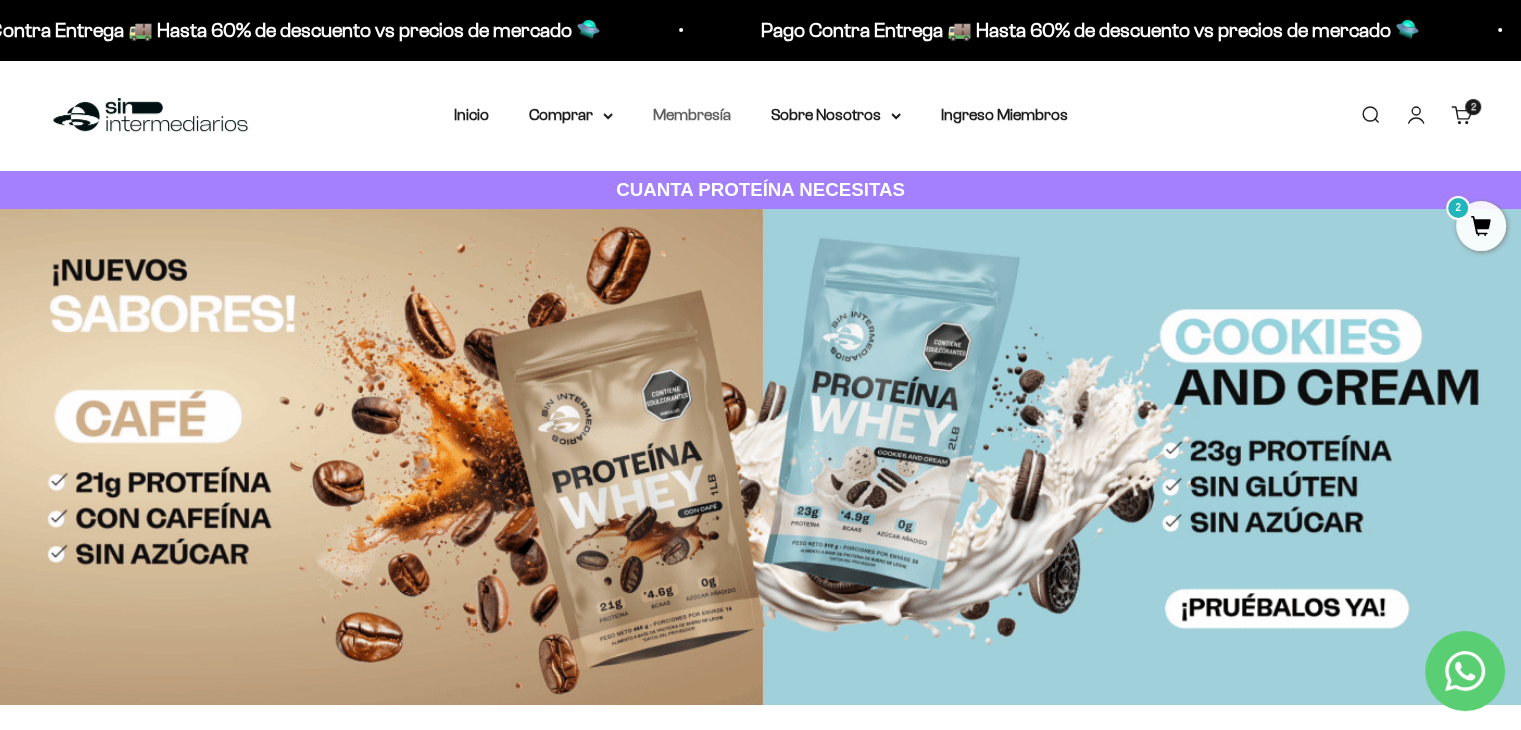 click on "Membresía" at bounding box center (692, 114) 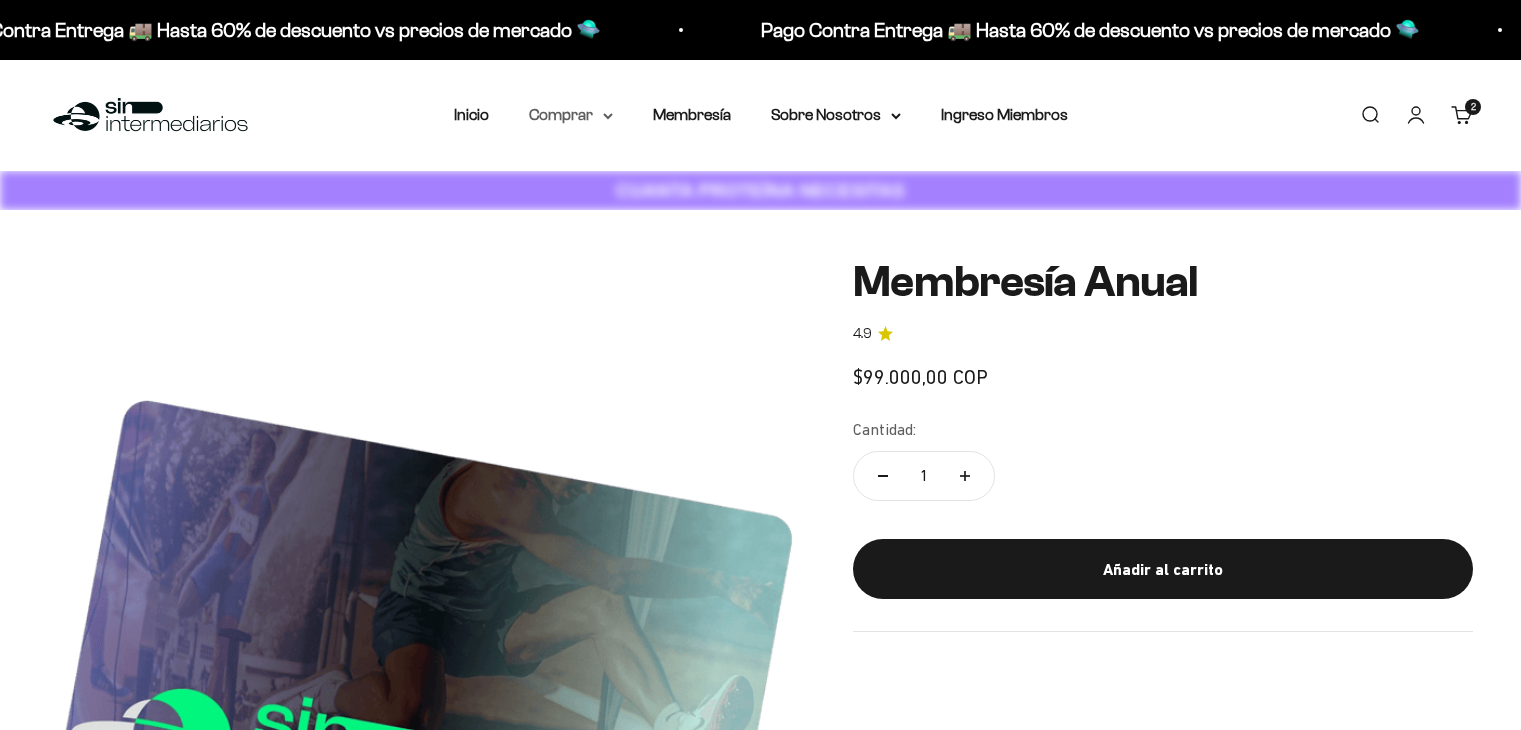 scroll, scrollTop: 0, scrollLeft: 0, axis: both 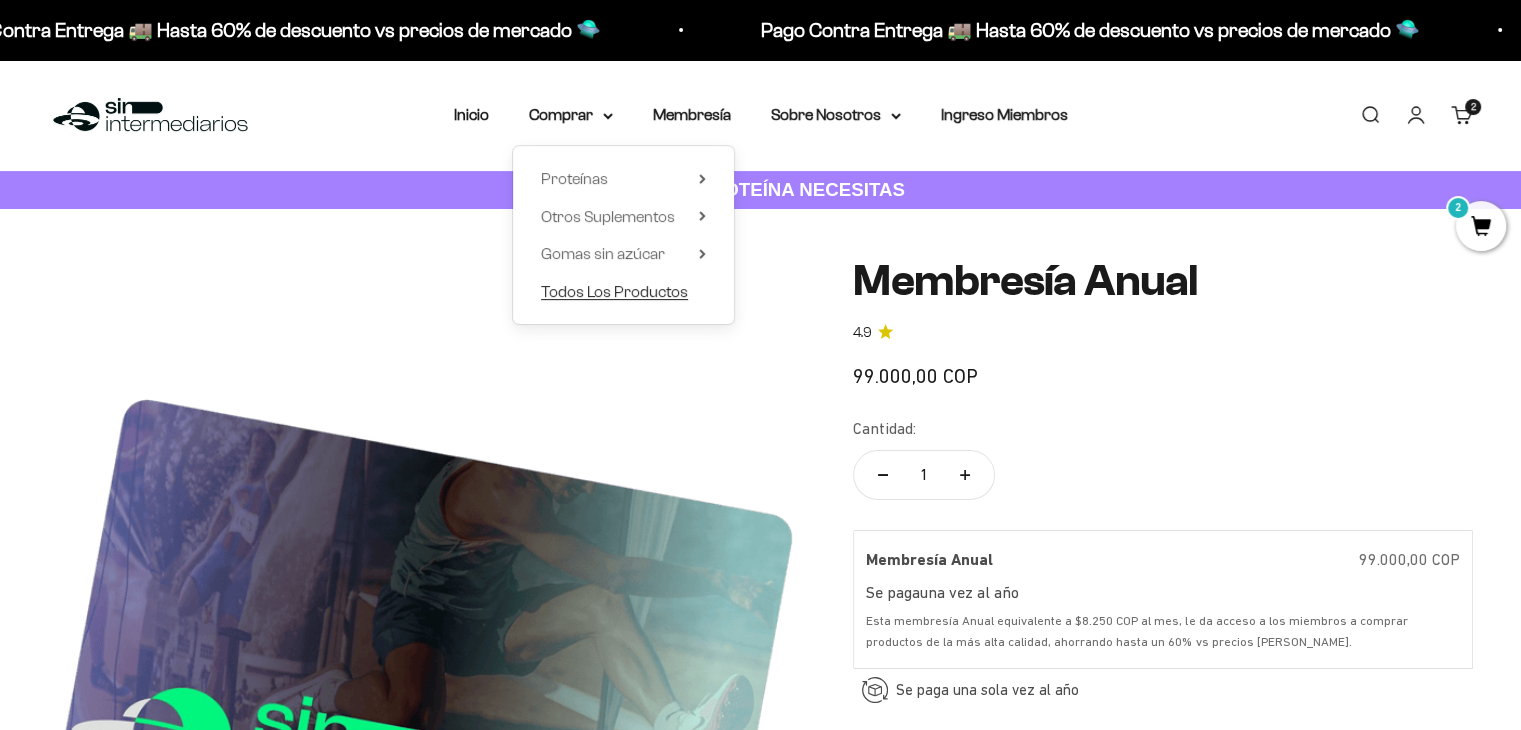 click on "Todos Los Productos" at bounding box center (614, 291) 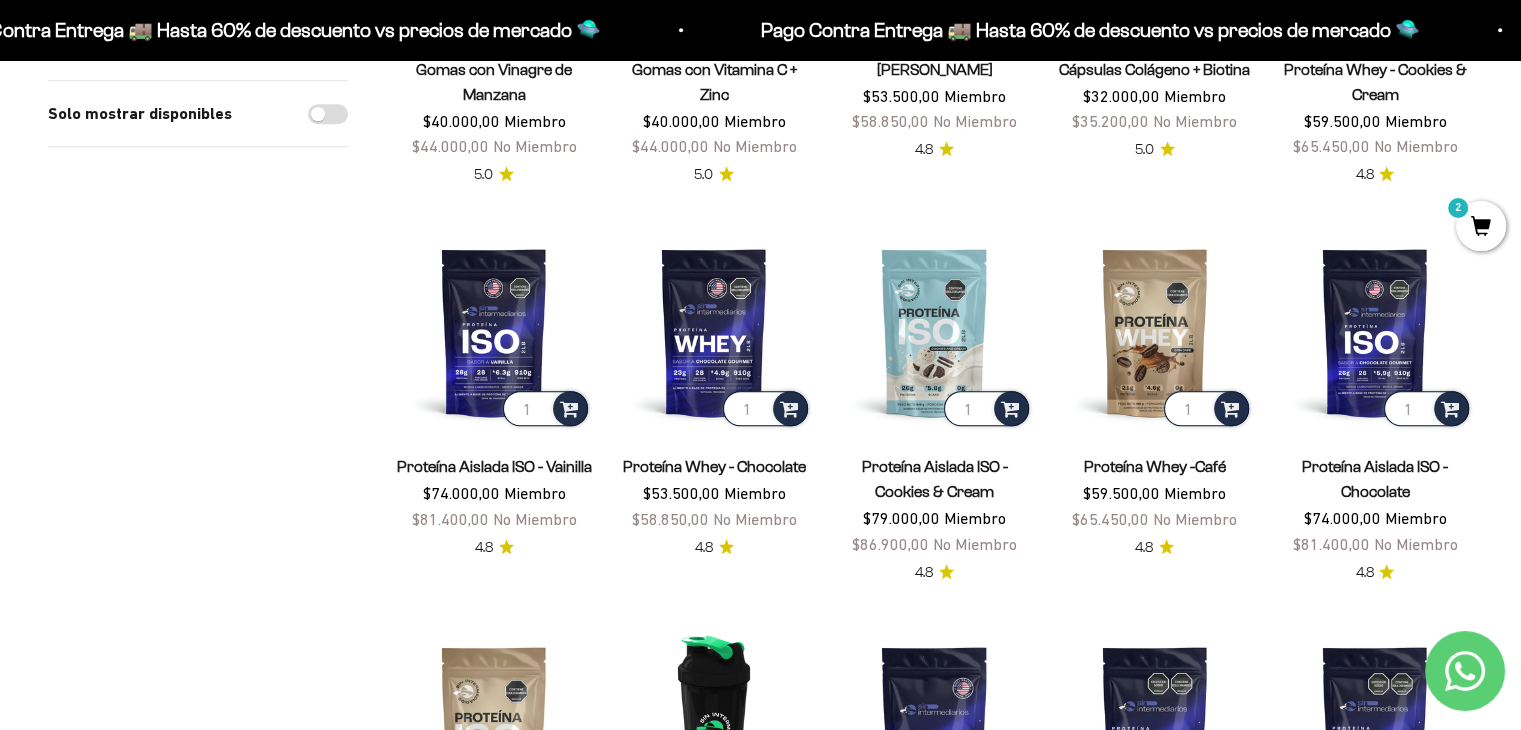 scroll, scrollTop: 1300, scrollLeft: 0, axis: vertical 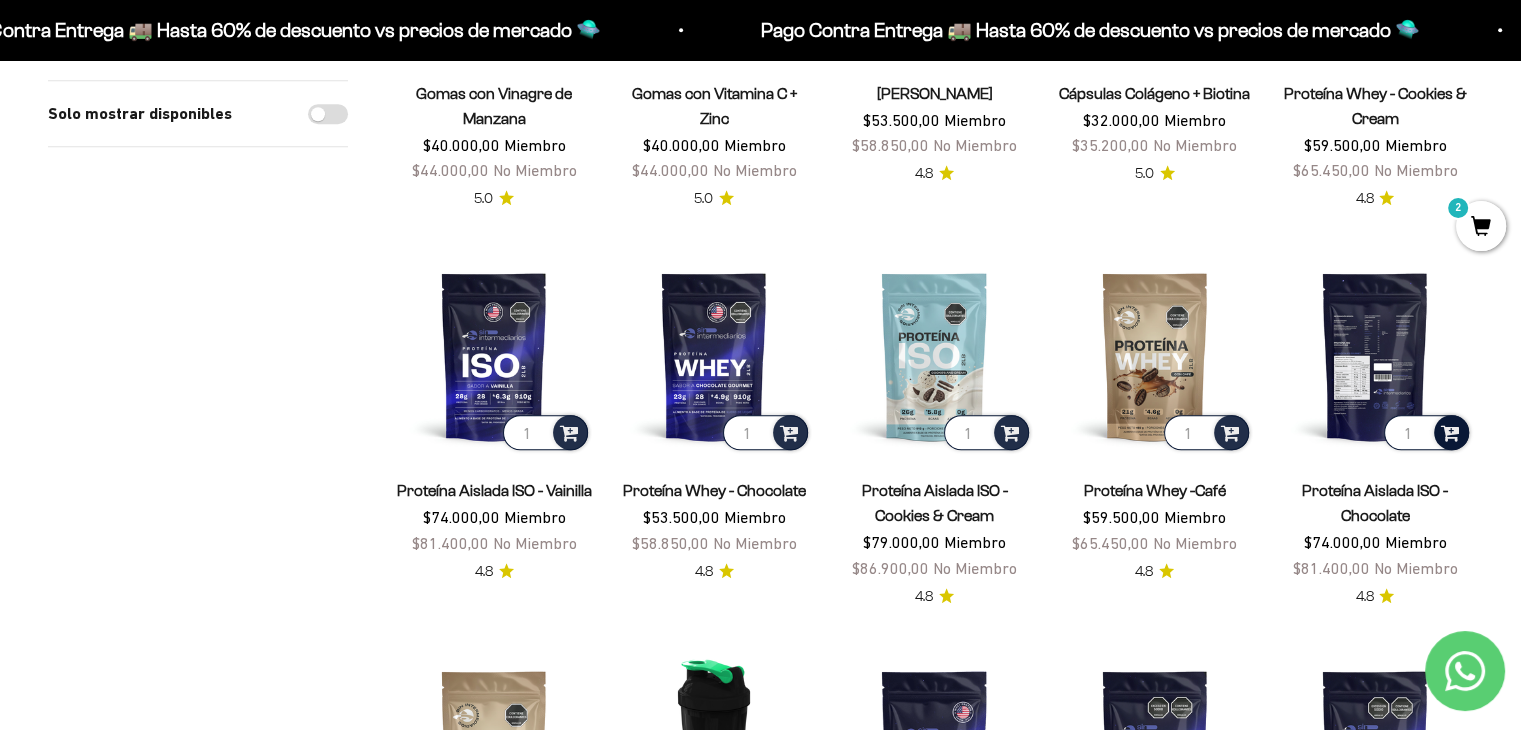 click at bounding box center (1450, 431) 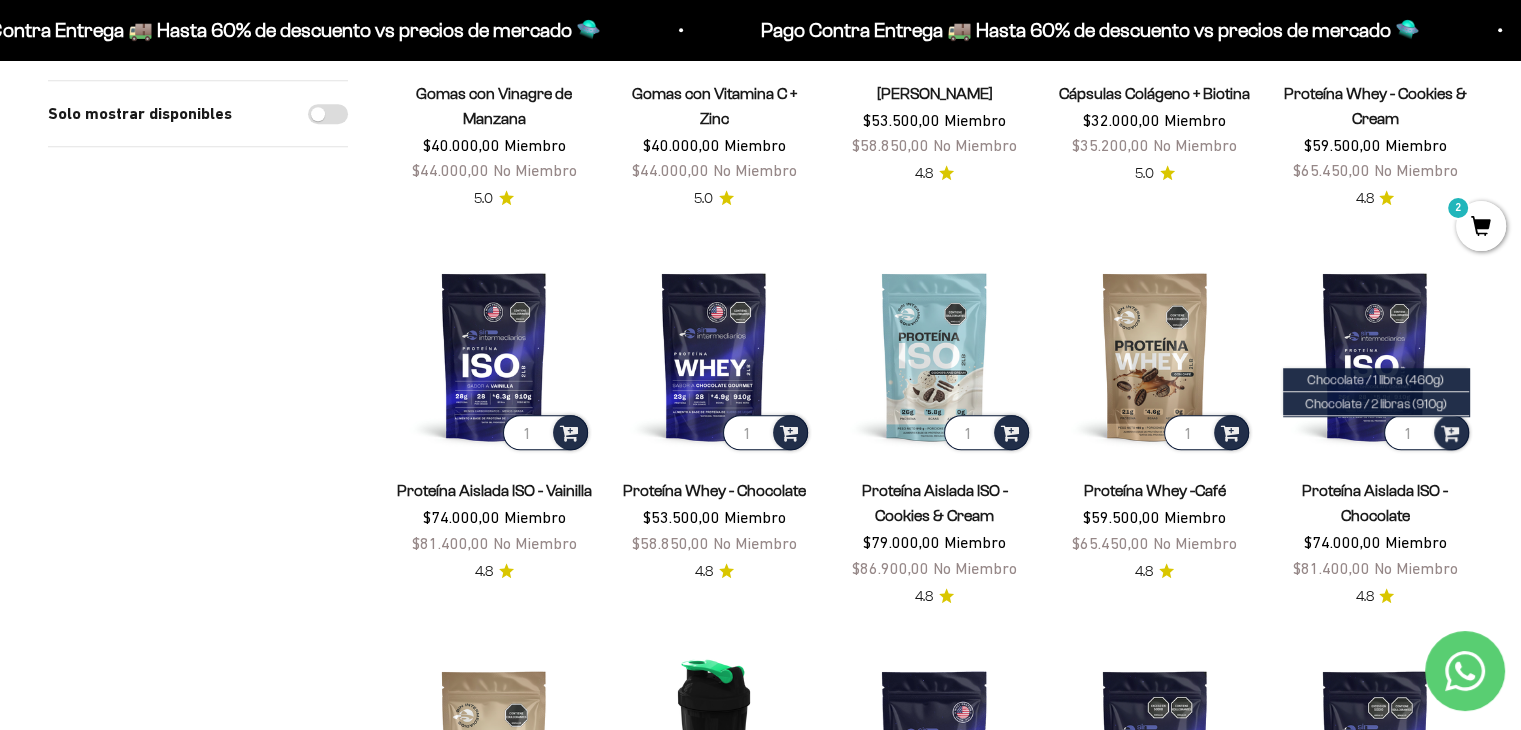 click on "Filtros
Ordenar por
Características Más vendidos Alfabéticamente, A-Z Alfabéticamente, Z-A Precio, menor a mayor Precio, mayor a menor Fecha: antiguo(a) a reciente Fecha: reciente a antiguo(a)
Solo mostrar disponibles
Aplicar  (1)
Filtros
Ordenar por:
Más vendidos
Características
Más vendidos
Alfabéticamente, A-Z
Alfabéticamente, Z-A
Precio, menor a mayor
Precio, mayor a menor
Fecha: antiguo(a) a reciente" at bounding box center [760, -6] 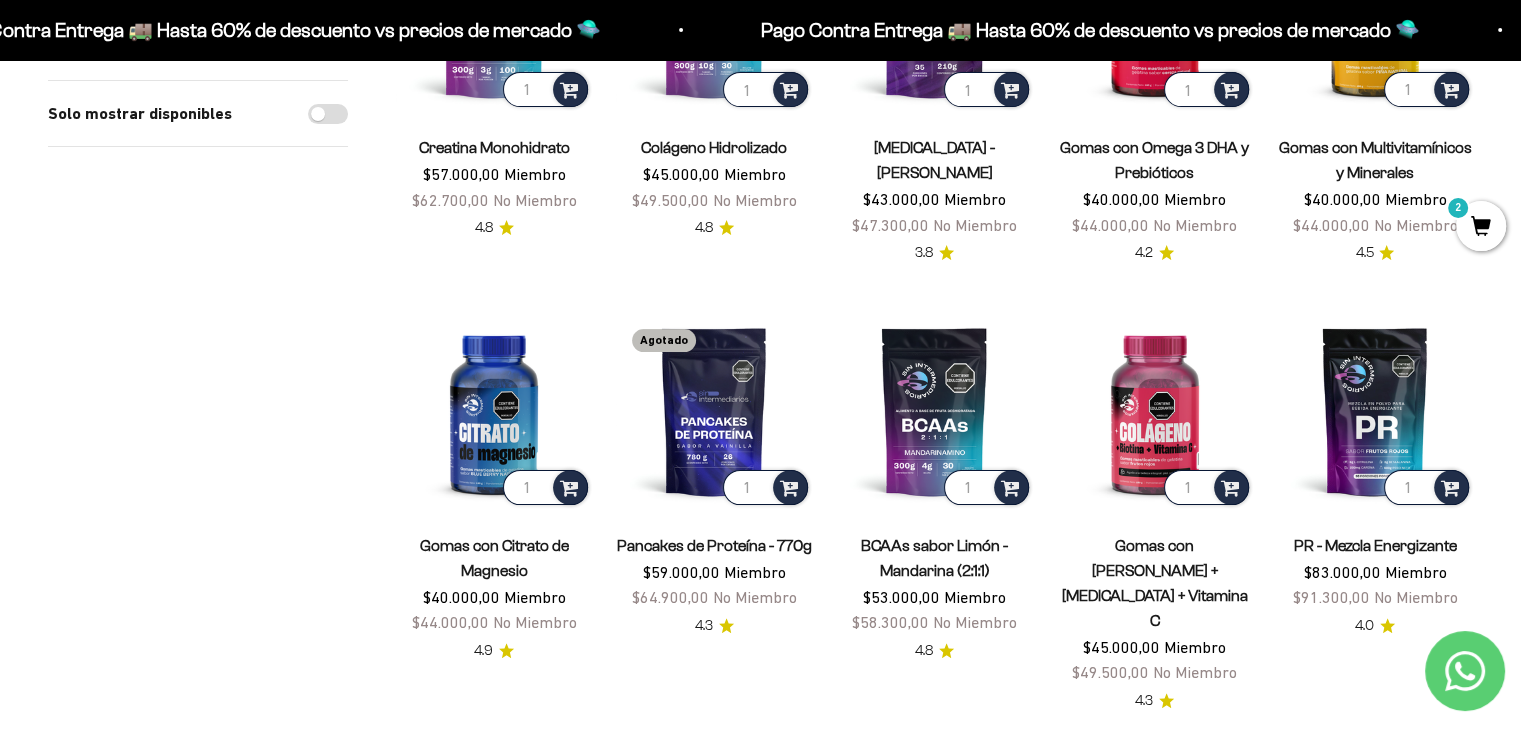 scroll, scrollTop: 100, scrollLeft: 0, axis: vertical 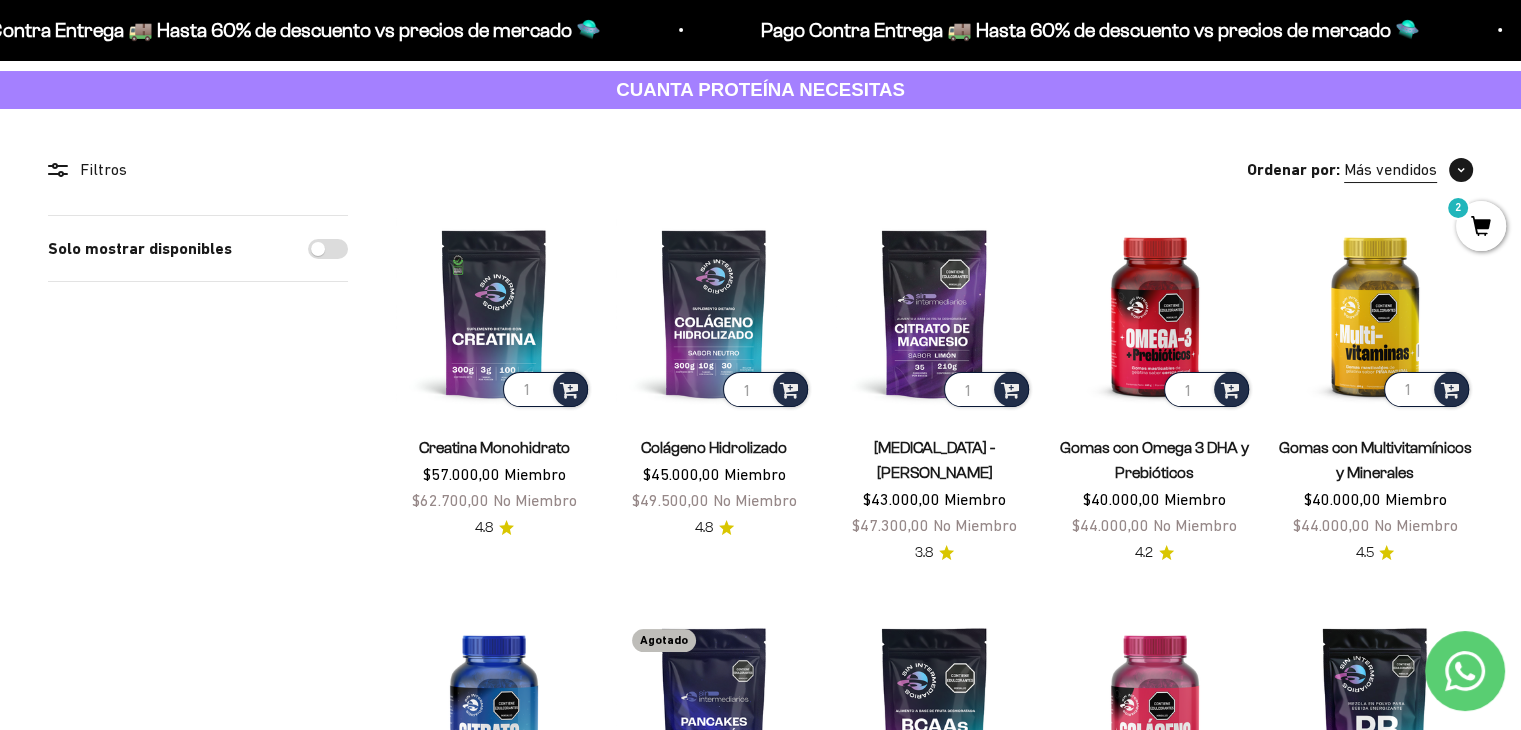 click 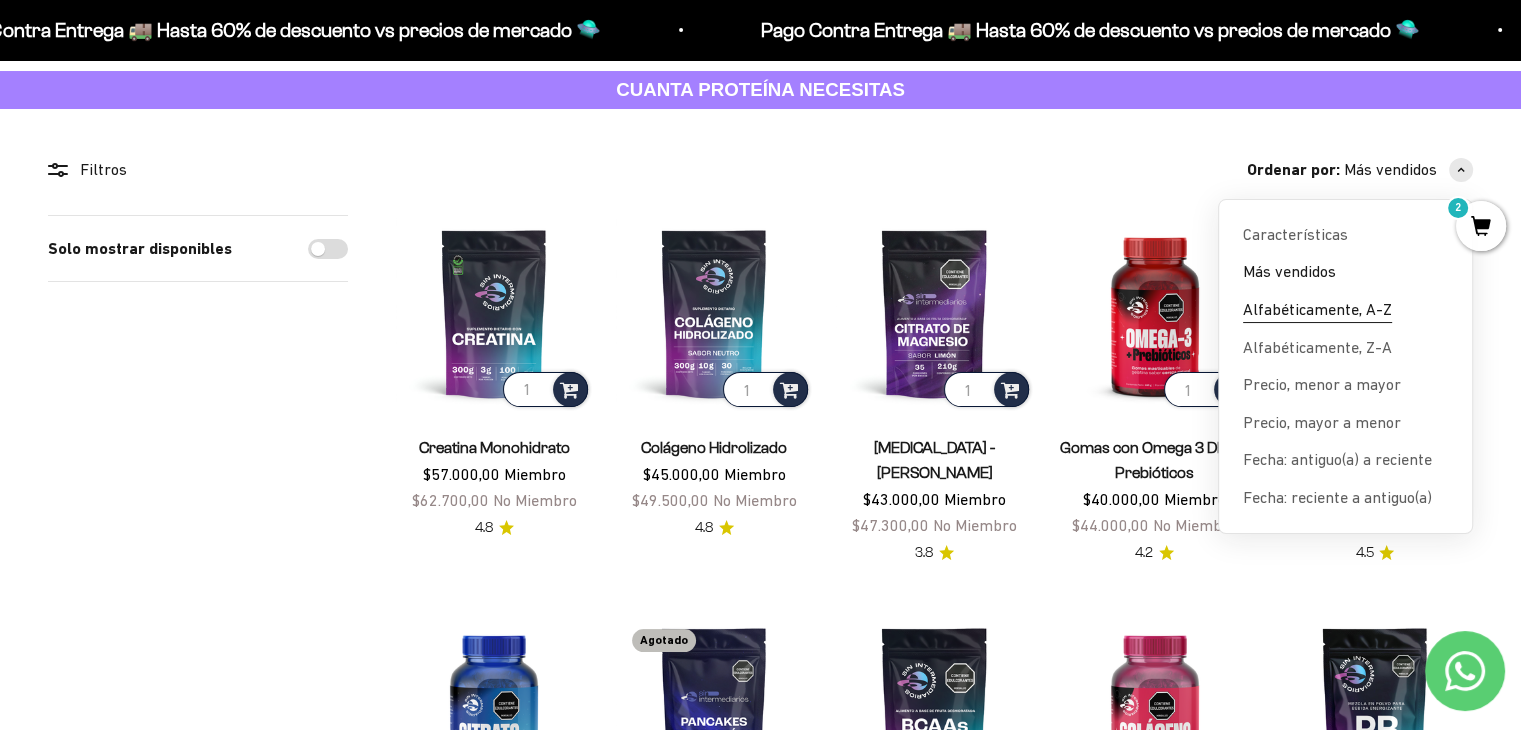 click on "Alfabéticamente, A-Z" at bounding box center [1317, 310] 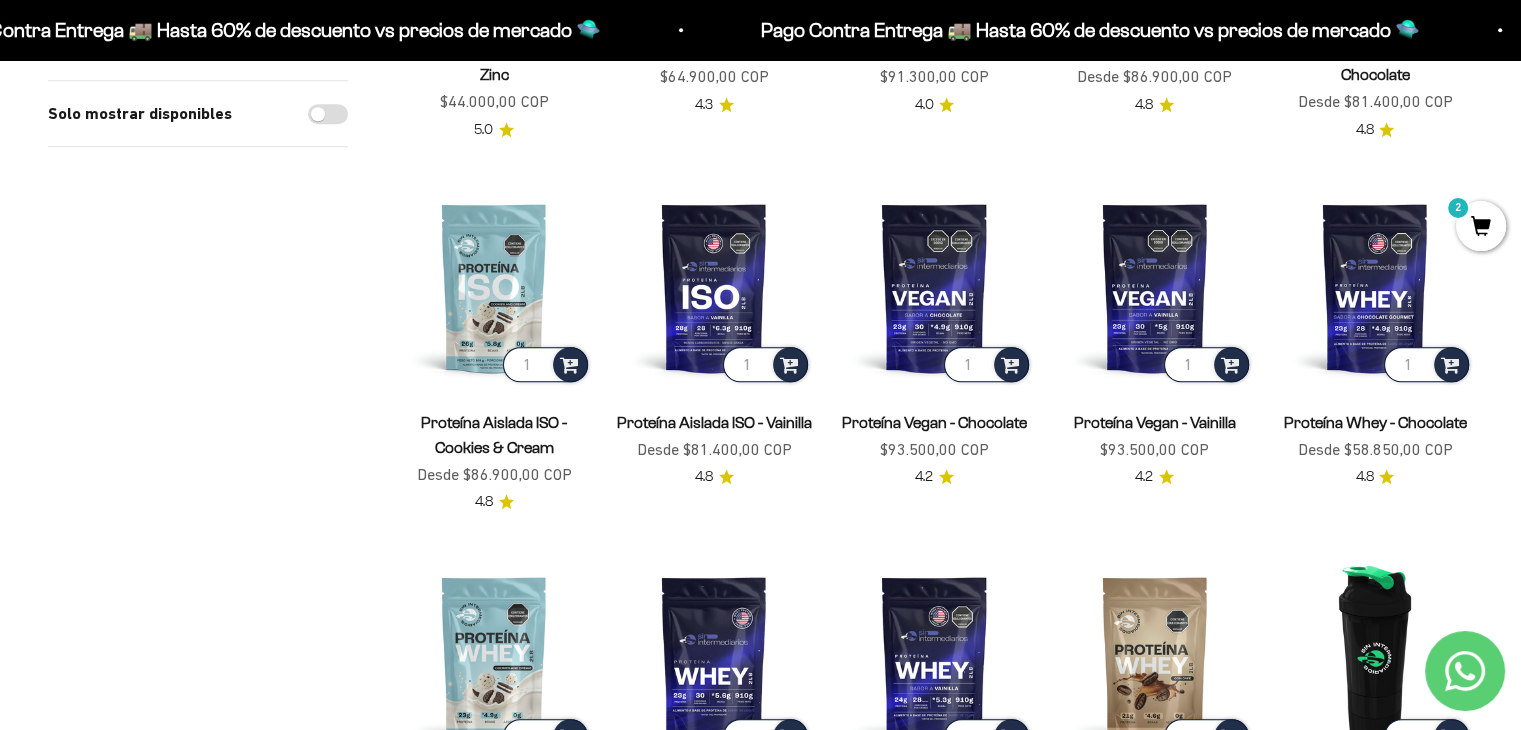 scroll, scrollTop: 1100, scrollLeft: 0, axis: vertical 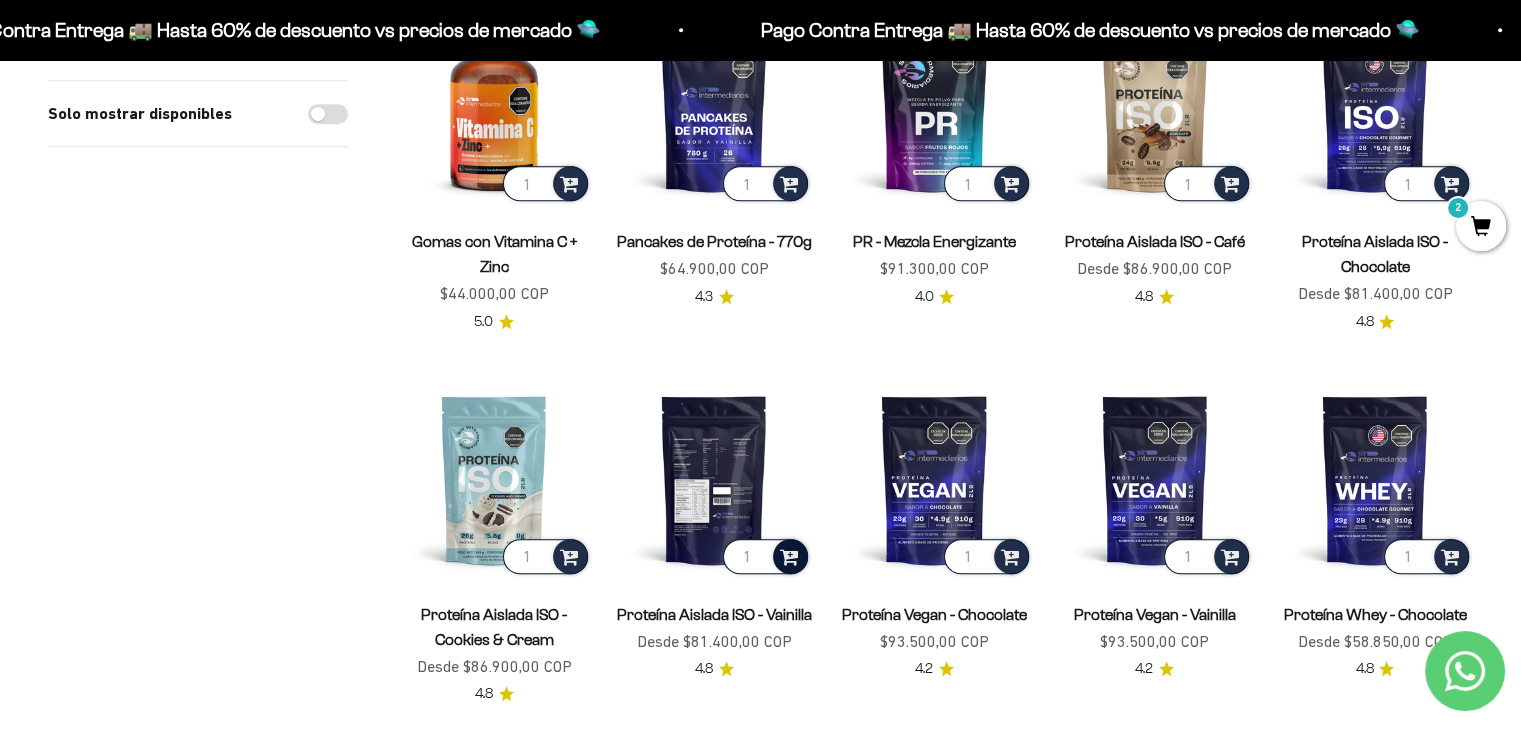 click at bounding box center [790, 556] 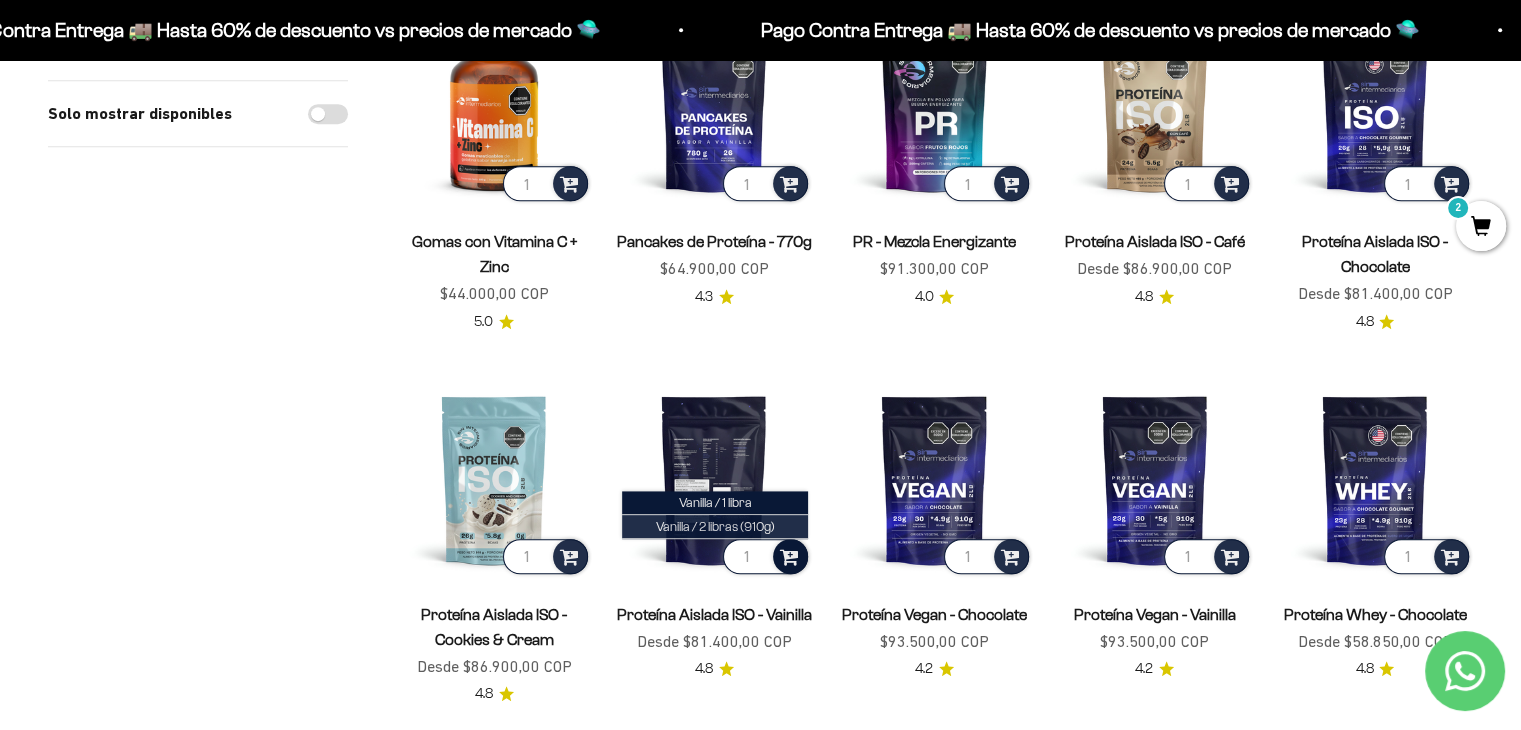 click on "Vanilla / 2 libras (910g)" at bounding box center [715, 526] 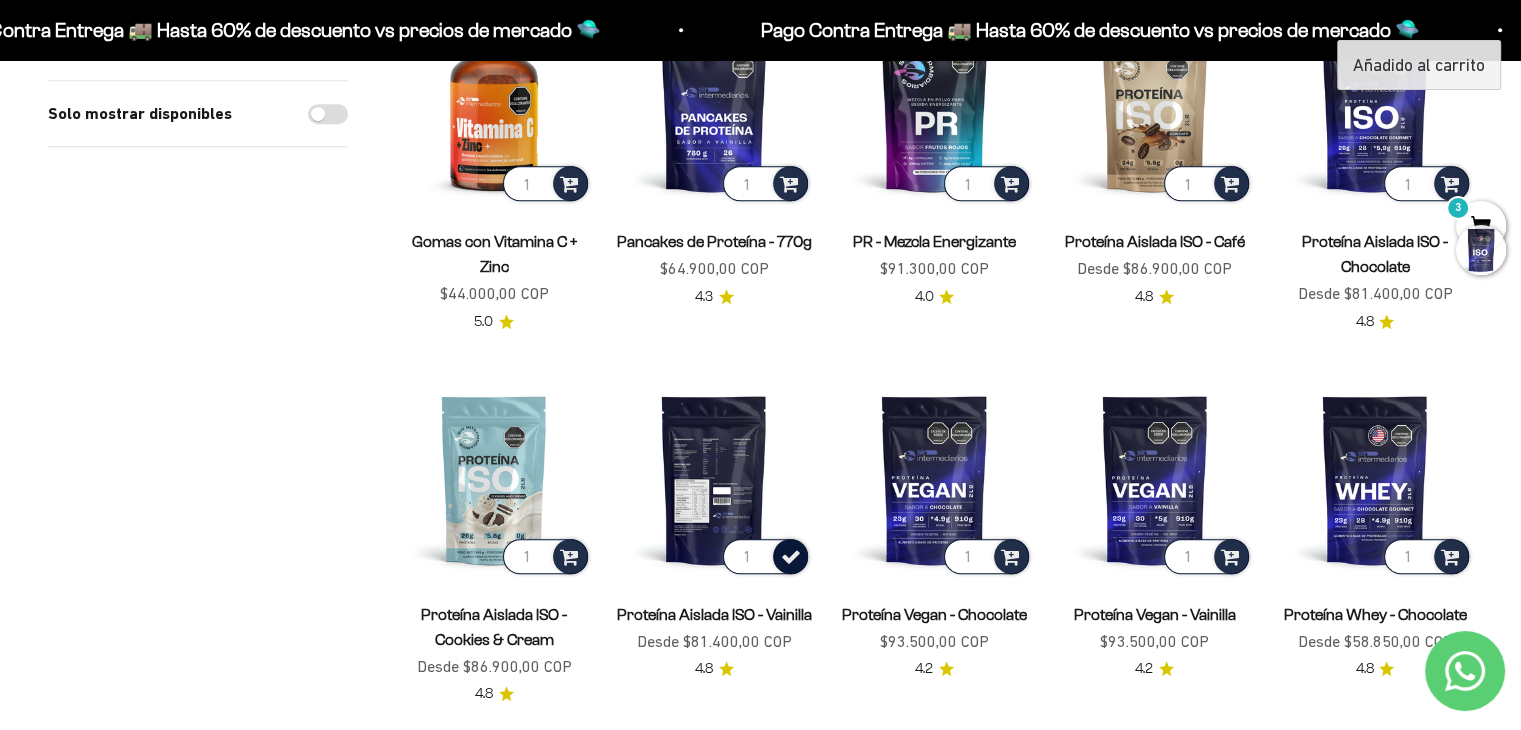 click at bounding box center [1481, 250] 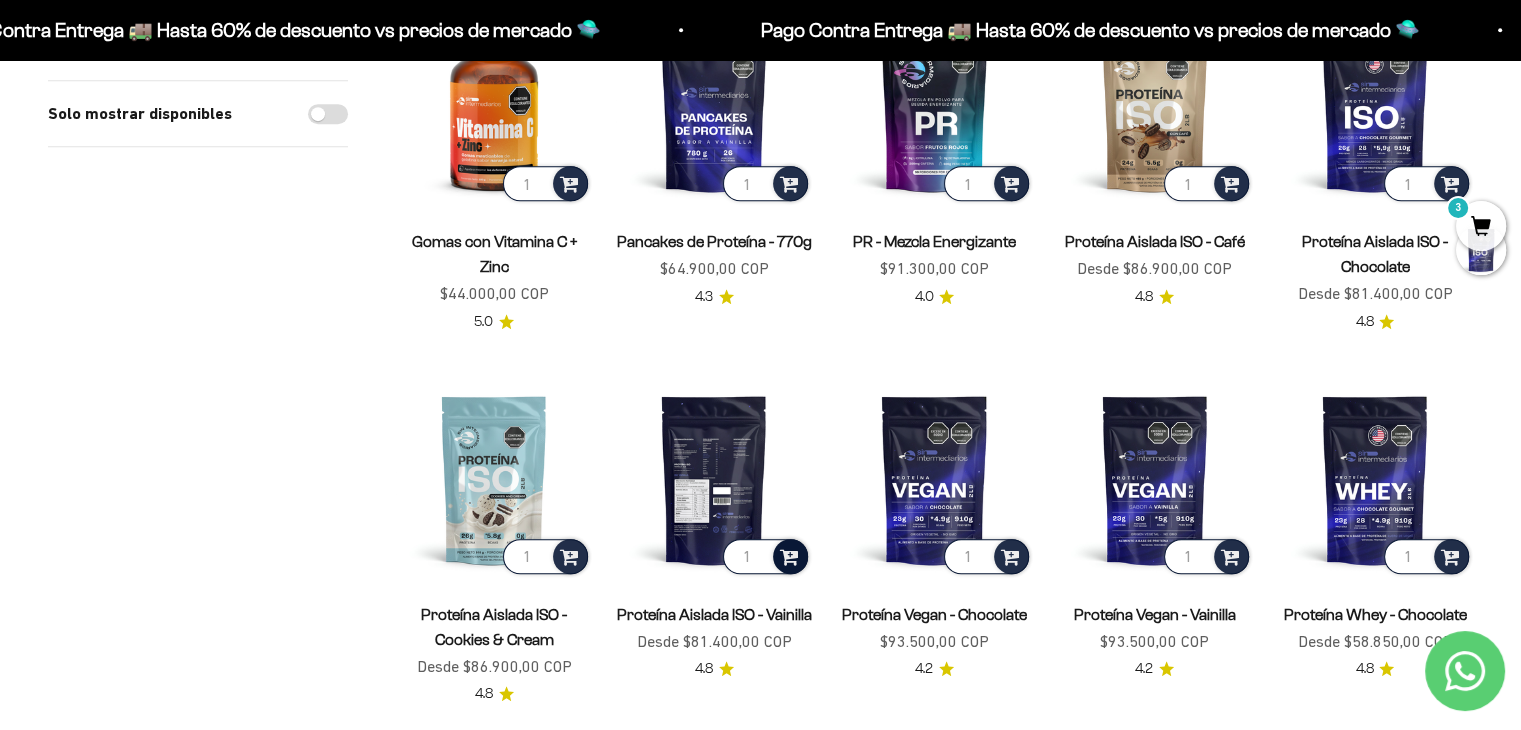 click on "3" at bounding box center (1481, 226) 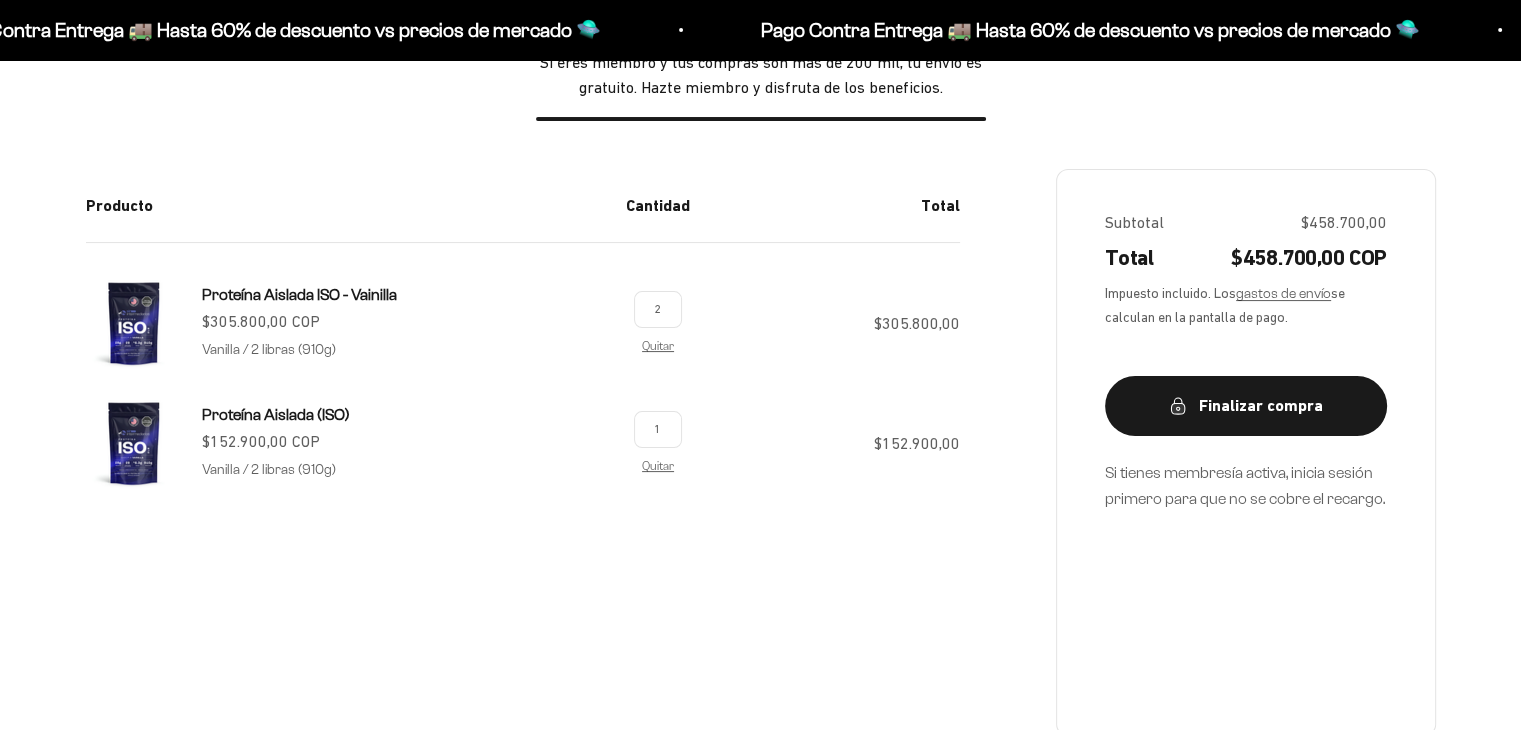 scroll, scrollTop: 400, scrollLeft: 0, axis: vertical 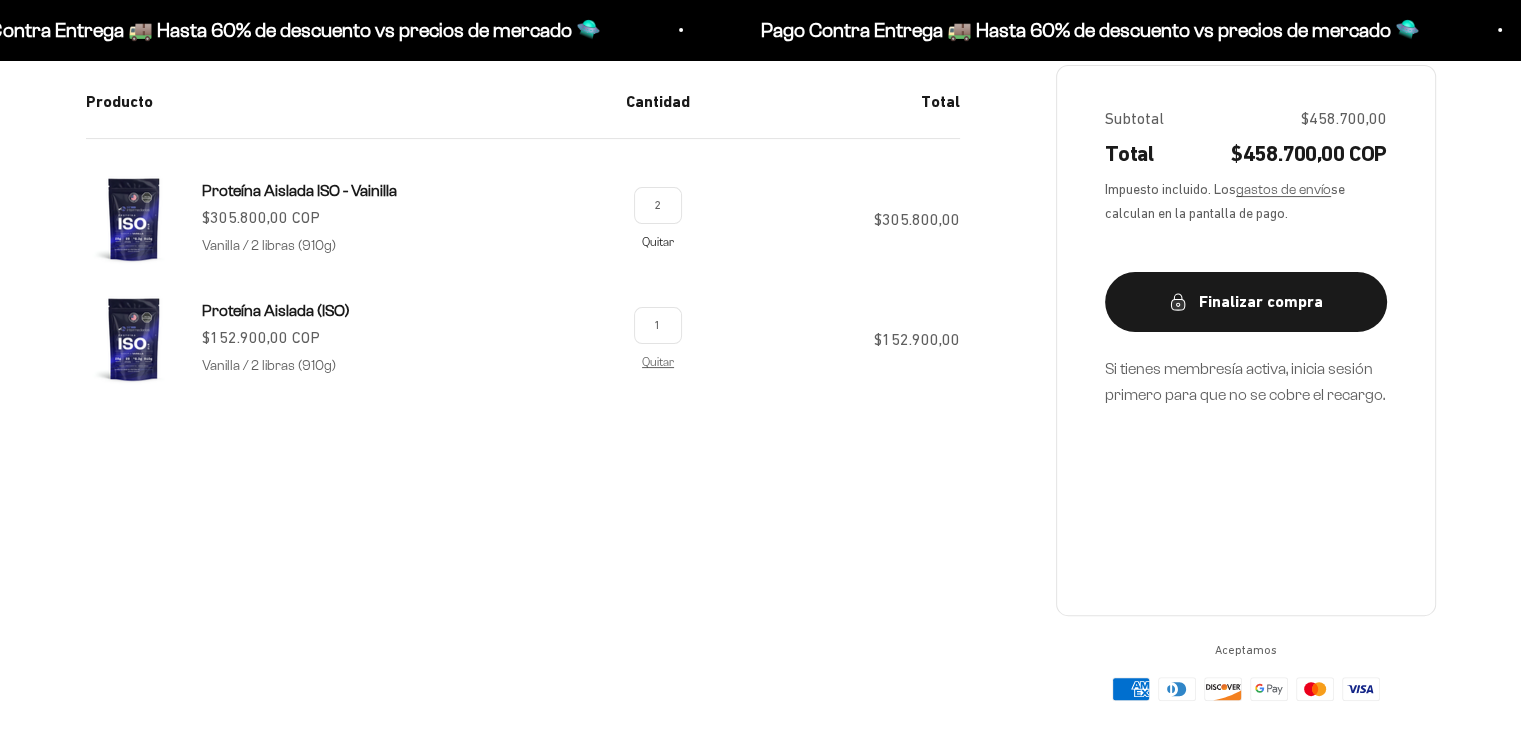 click on "Quitar" at bounding box center [658, 241] 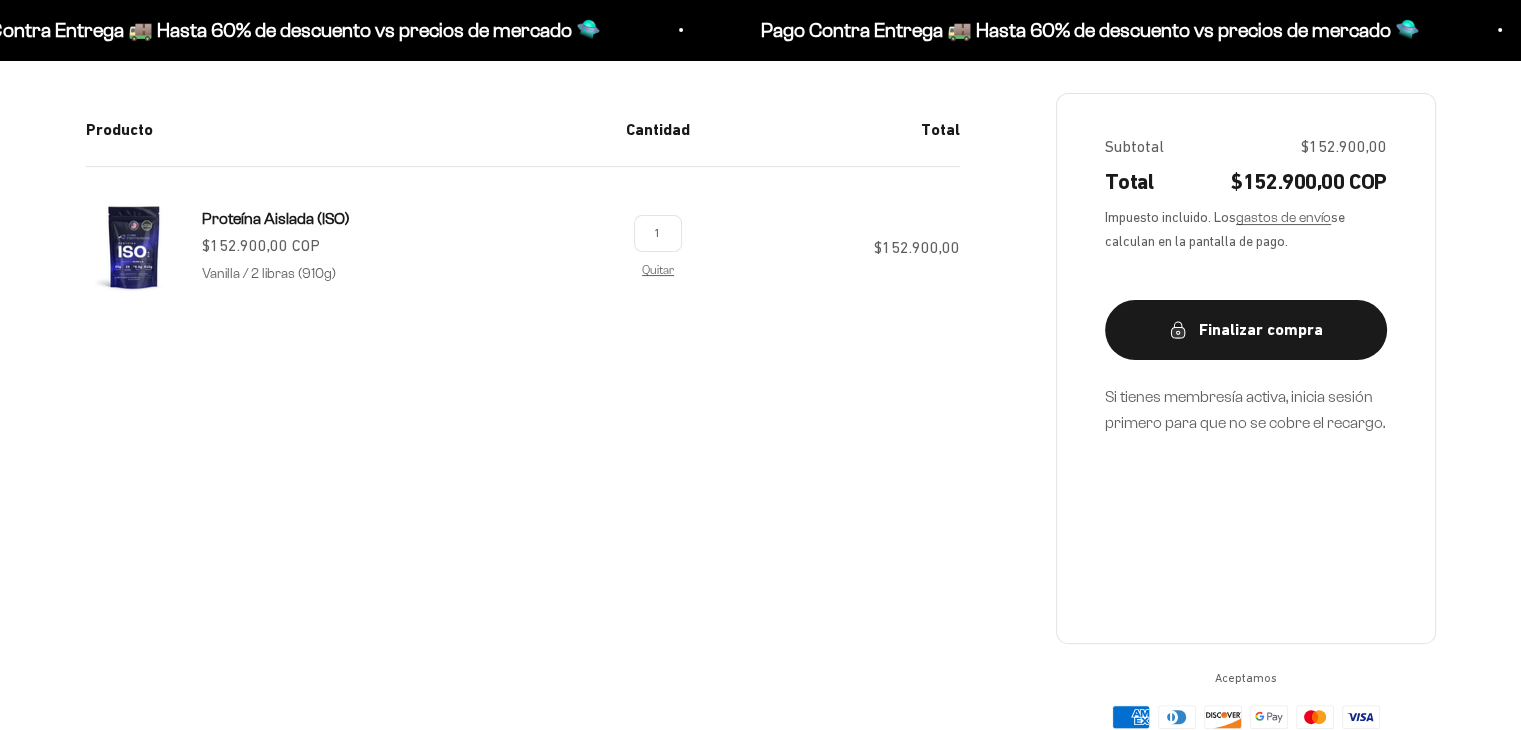 scroll, scrollTop: 400, scrollLeft: 0, axis: vertical 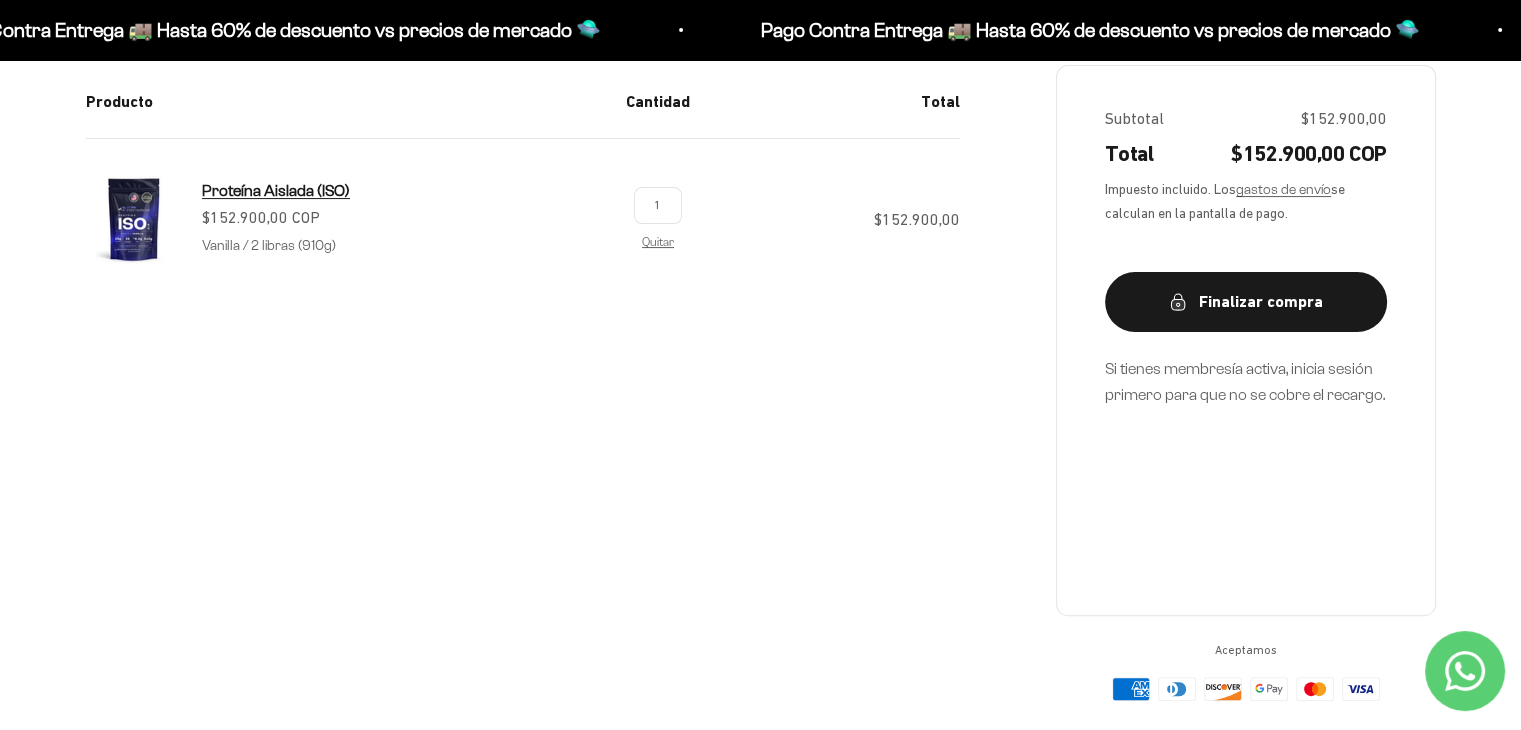 click on "Proteína Aislada (ISO)" at bounding box center (276, 190) 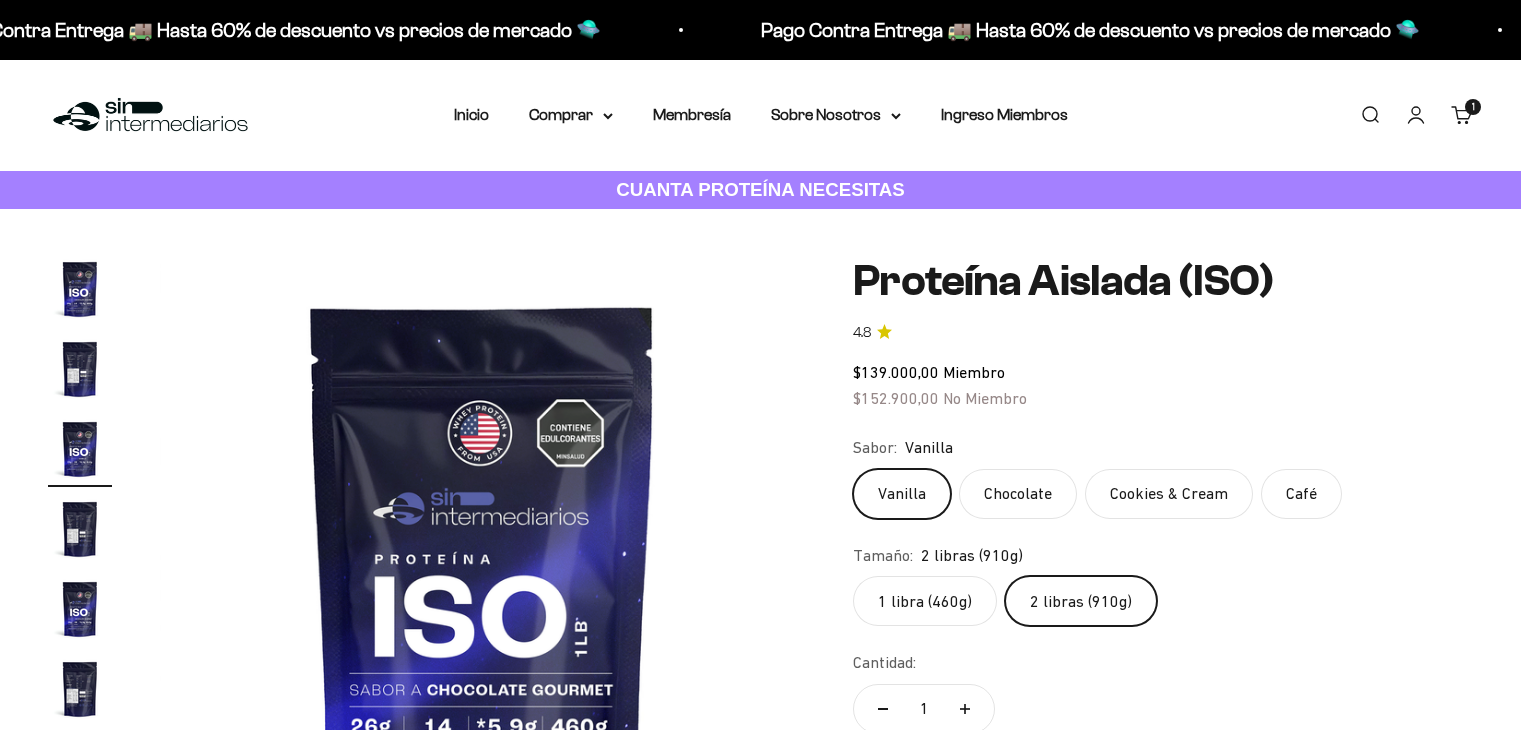 scroll, scrollTop: 0, scrollLeft: 0, axis: both 